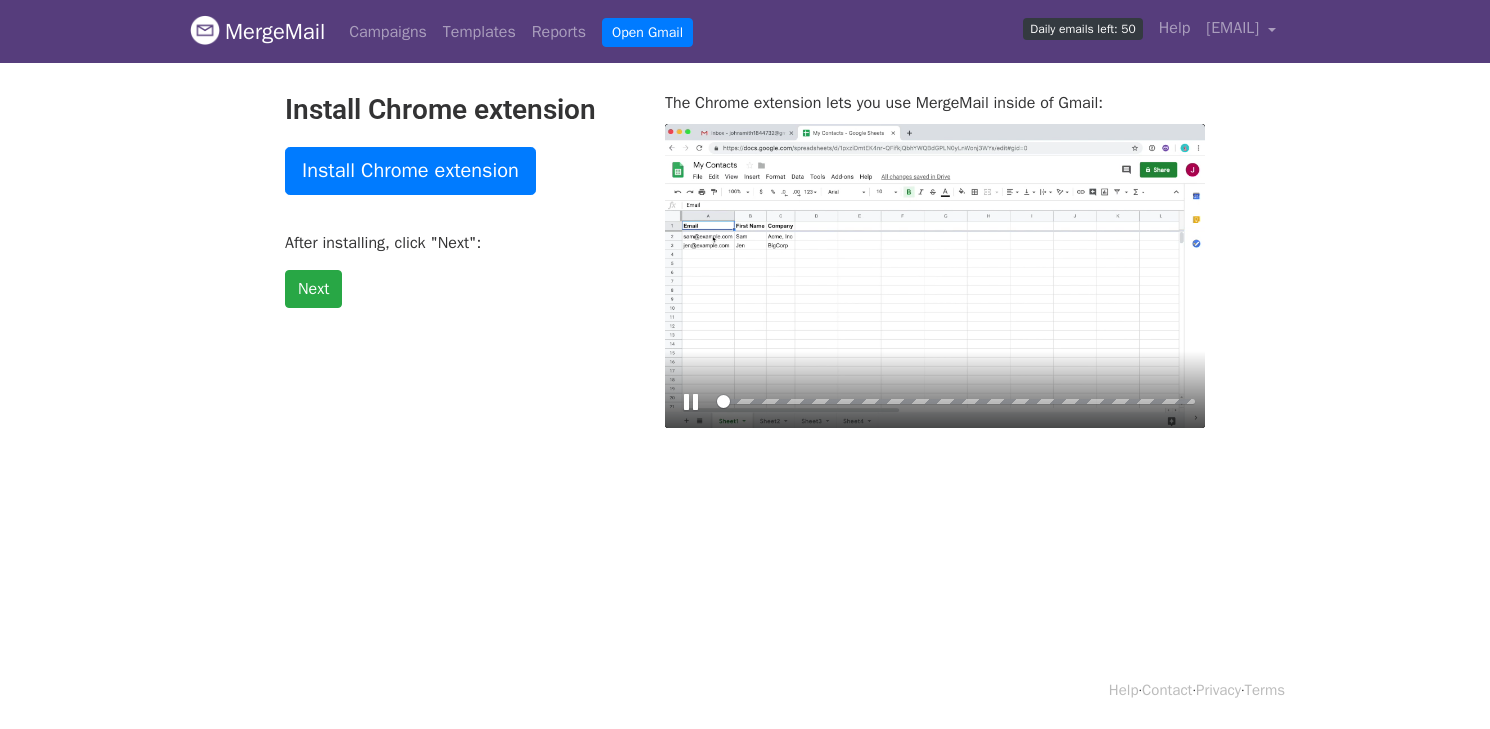 scroll, scrollTop: 0, scrollLeft: 0, axis: both 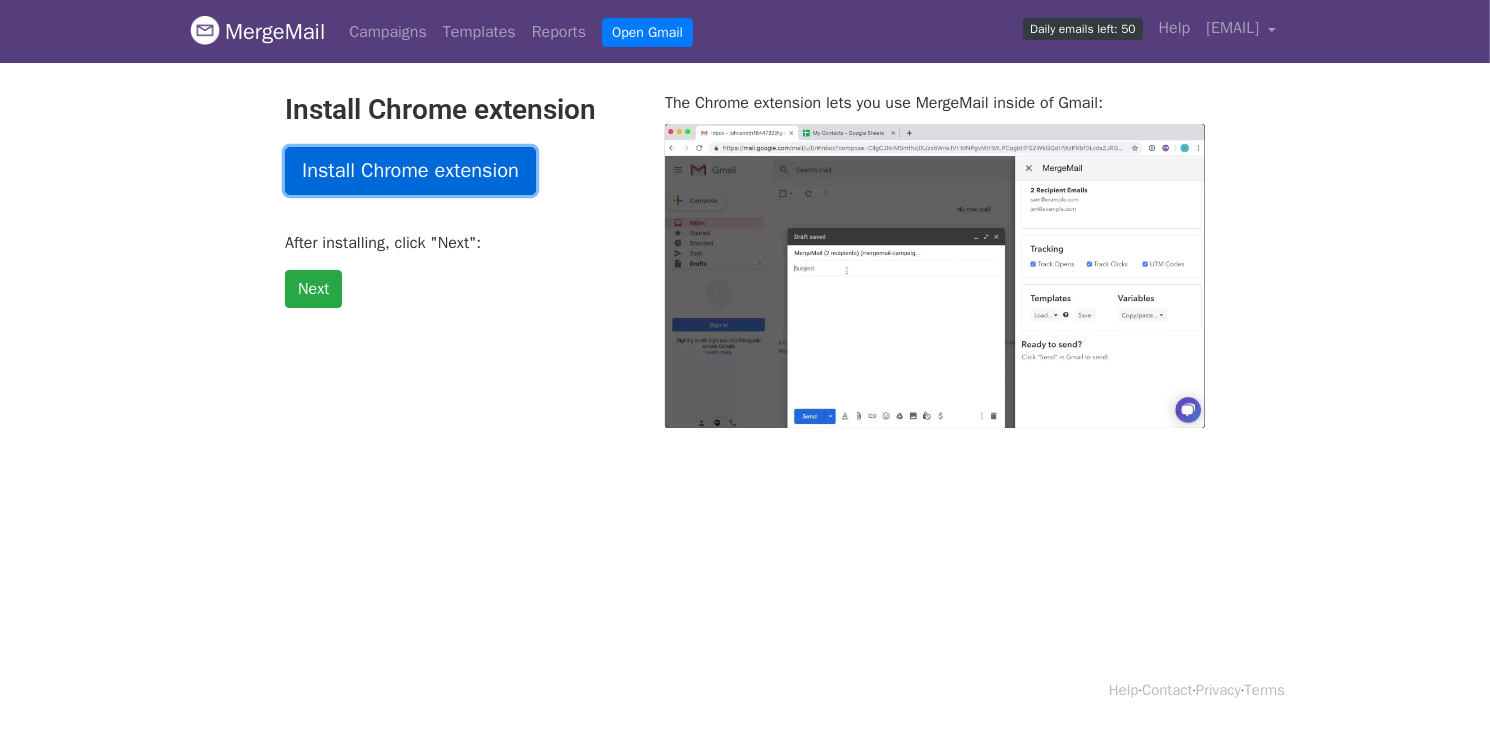 click on "Install Chrome extension" at bounding box center (410, 171) 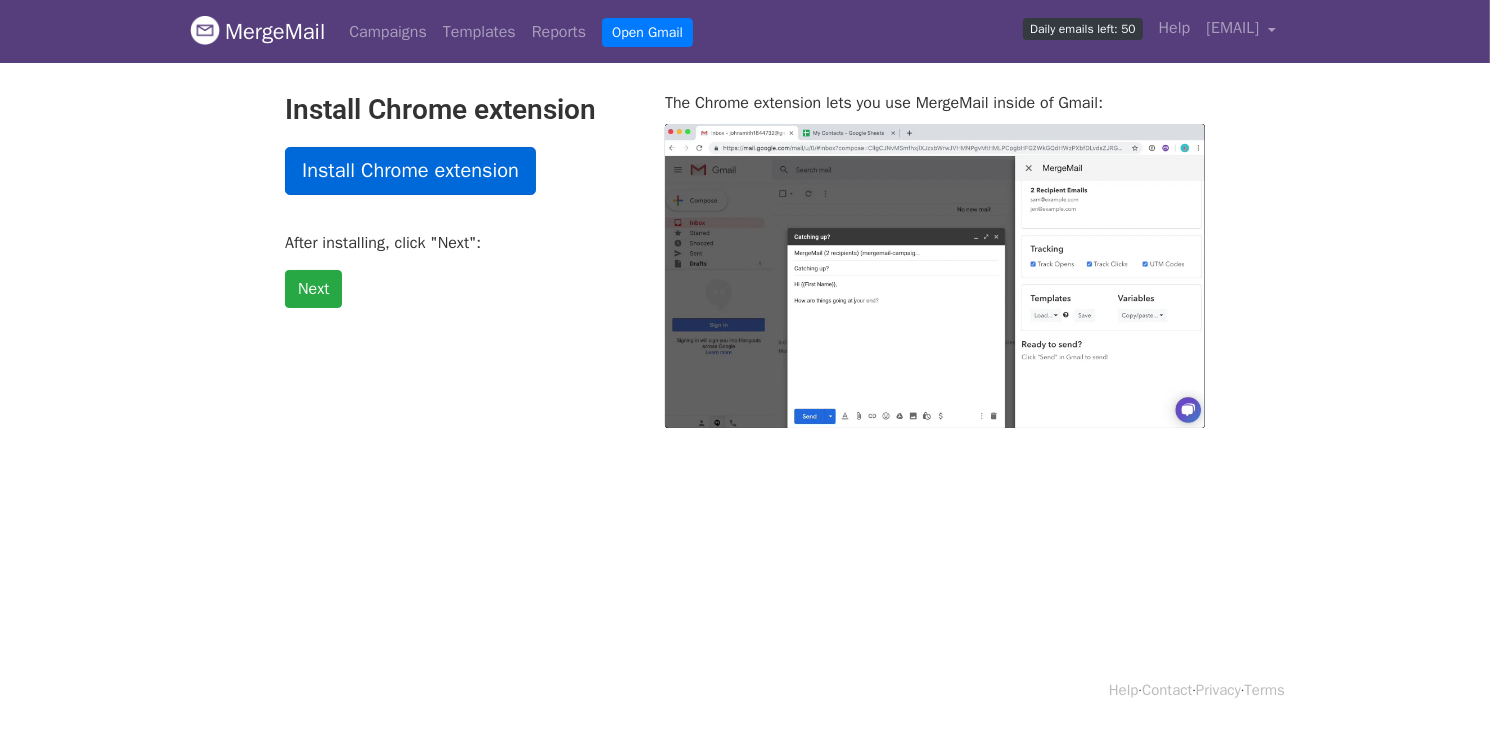 type on "12.72" 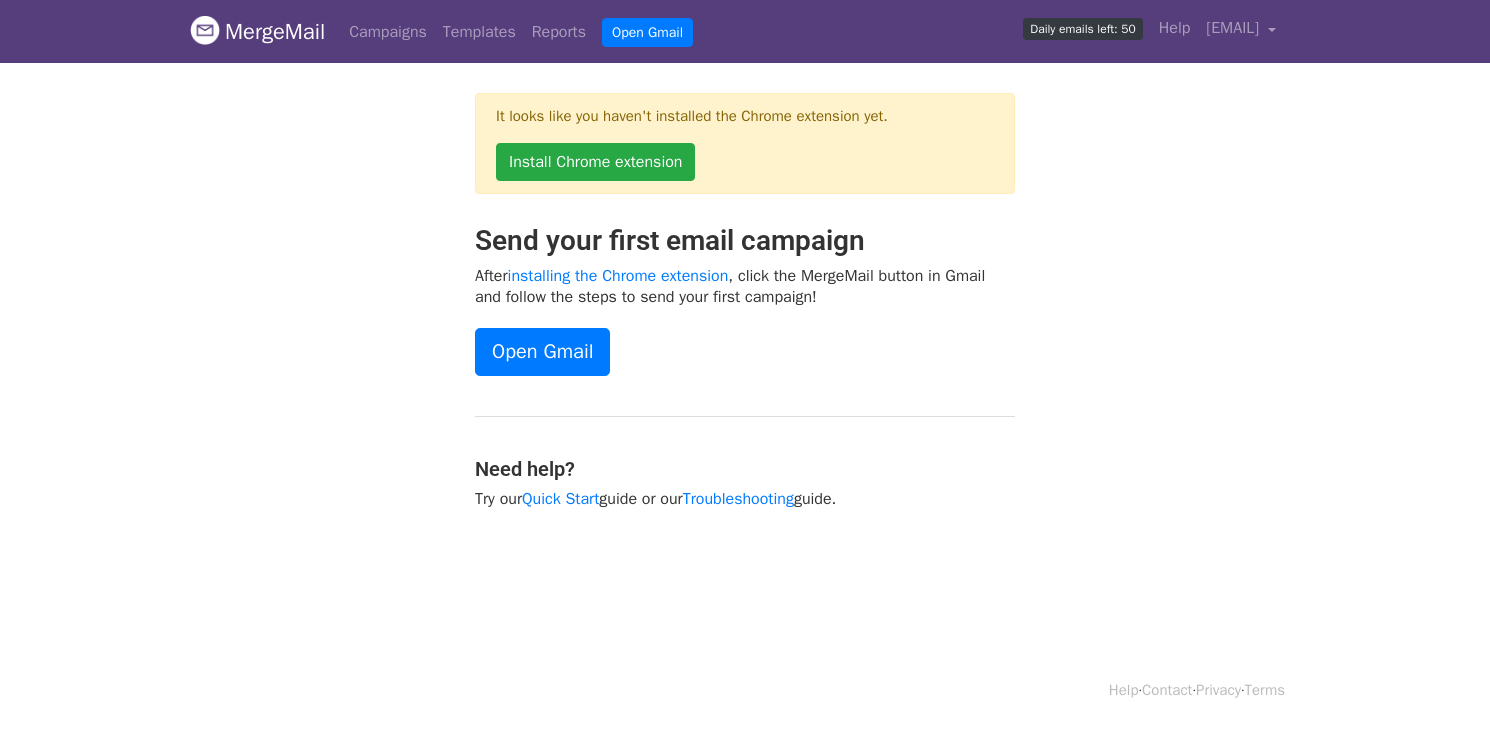 scroll, scrollTop: 0, scrollLeft: 0, axis: both 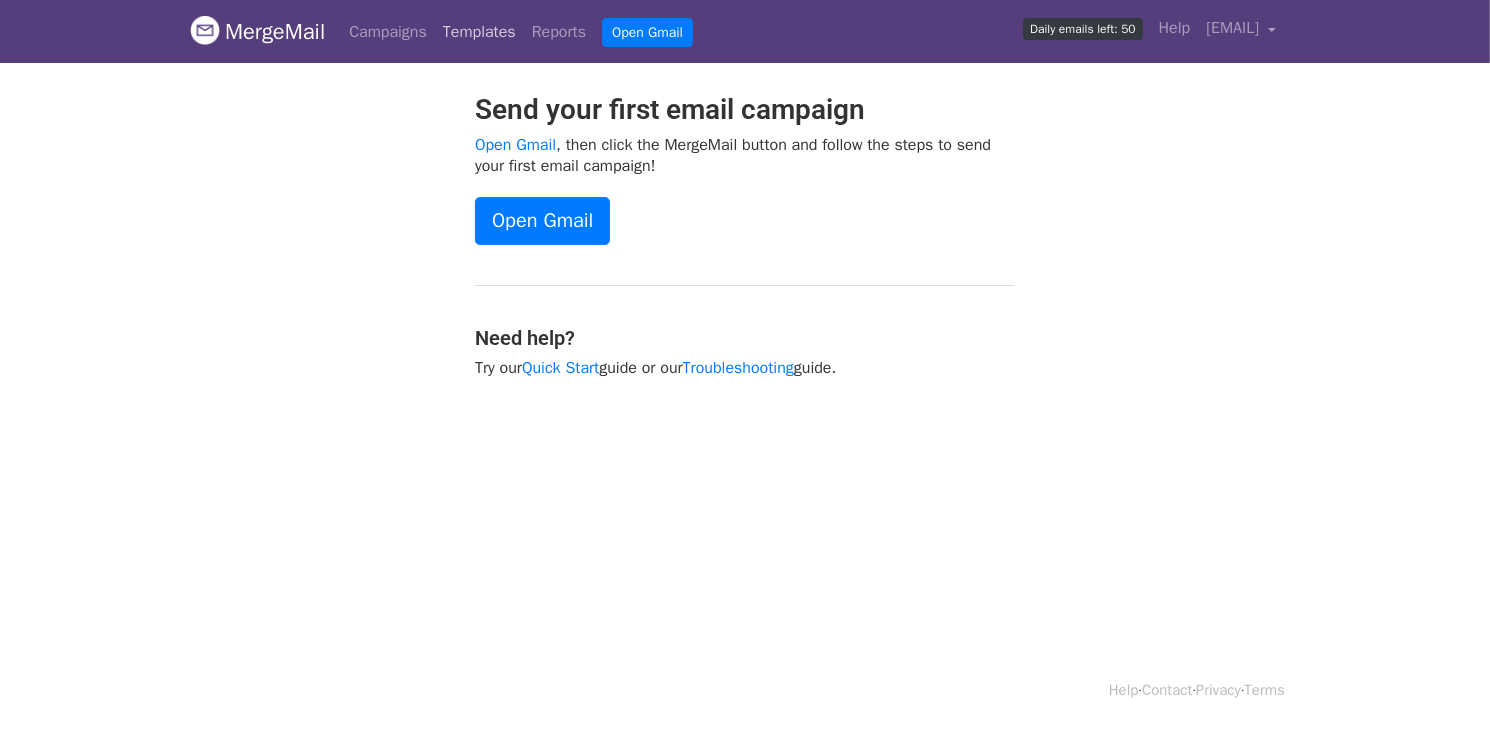 click on "Templates" at bounding box center [479, 32] 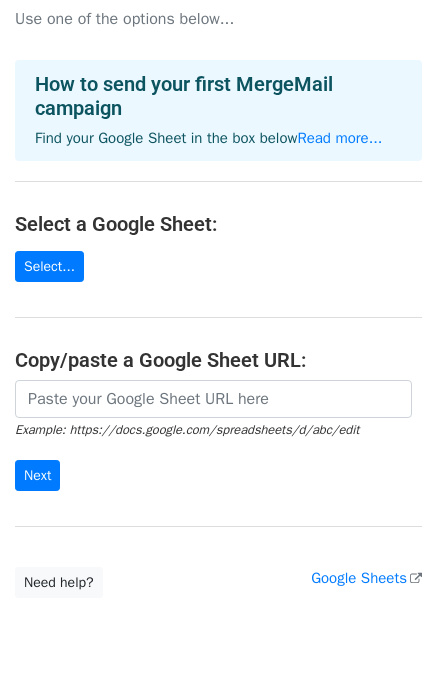 scroll, scrollTop: 116, scrollLeft: 0, axis: vertical 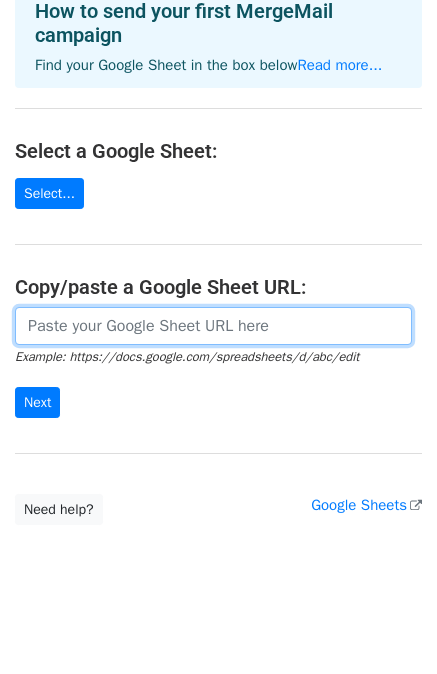 click at bounding box center (213, 326) 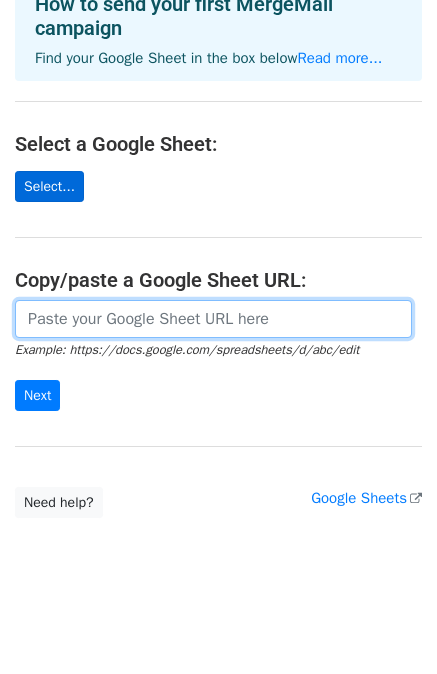 paste on "https://docs.google.com/spreadsheets/d/1scm28t6OhFXJgtgkHF4X6I0fYff7TvIukAEkUP6YM_8/edit?gid=0#gid=0" 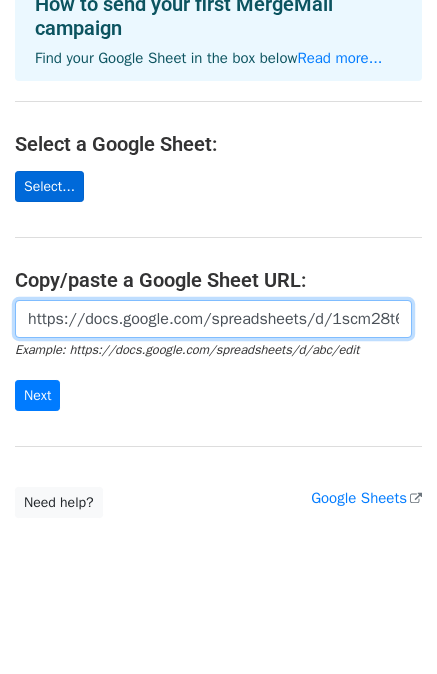 scroll, scrollTop: 0, scrollLeft: 421, axis: horizontal 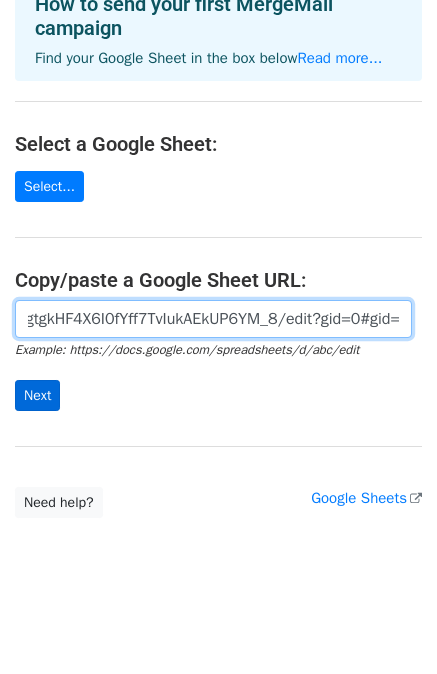 type on "https://docs.google.com/spreadsheets/d/1scm28t6OhFXJgtgkHF4X6I0fYff7TvIukAEkUP6YM_8/edit?gid=0#gid=0" 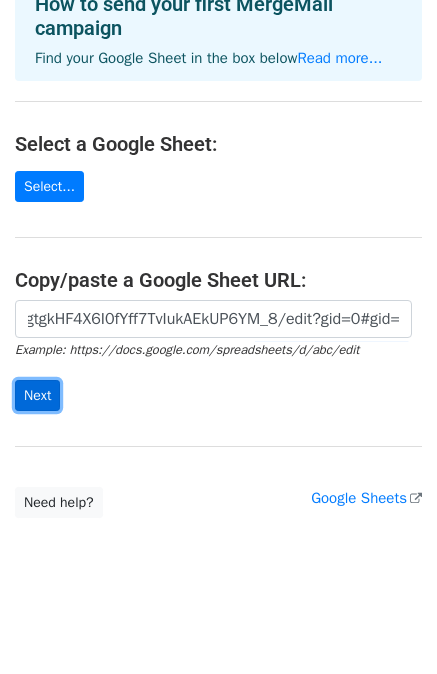 click on "Next" at bounding box center [37, 395] 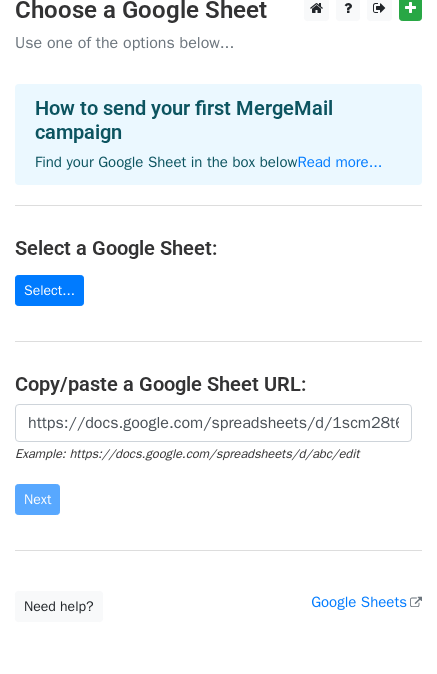 scroll, scrollTop: 0, scrollLeft: 0, axis: both 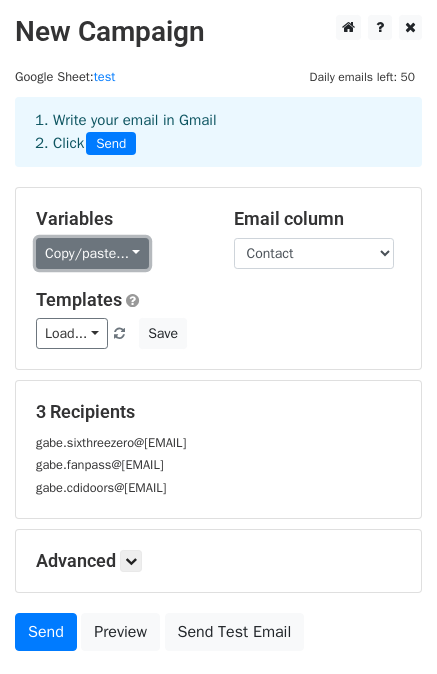 click on "Copy/paste..." at bounding box center [92, 253] 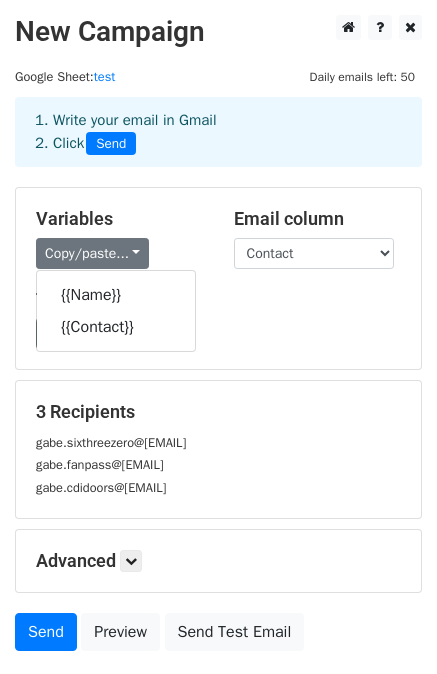 click on "Variables" at bounding box center [120, 219] 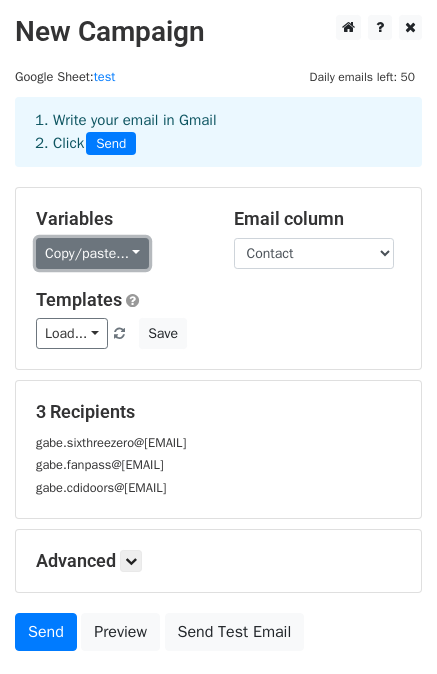 click on "Copy/paste..." at bounding box center [92, 253] 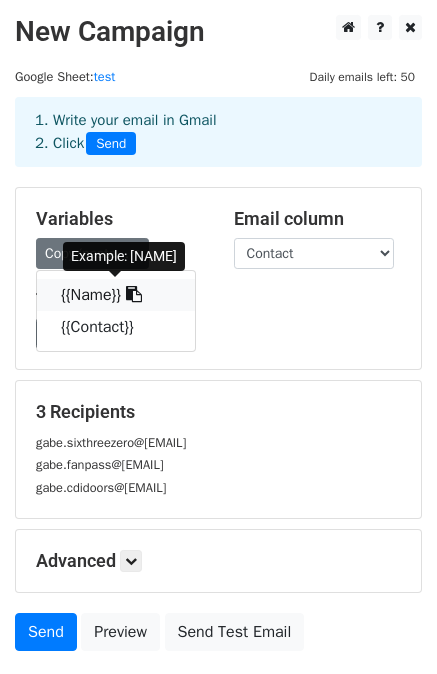 click on "{{Name}}" at bounding box center (116, 295) 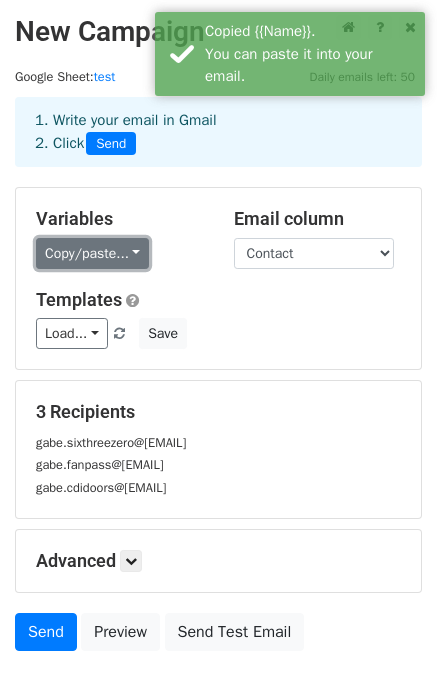 click on "Copy/paste..." at bounding box center [92, 253] 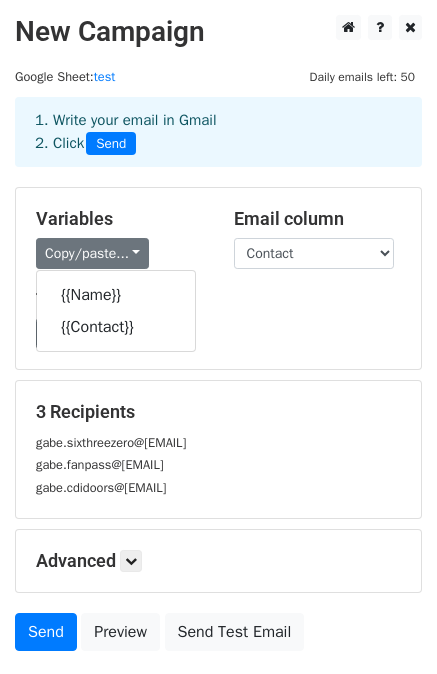 click on "Templates
Load...
No templates saved
Save" at bounding box center [218, 319] 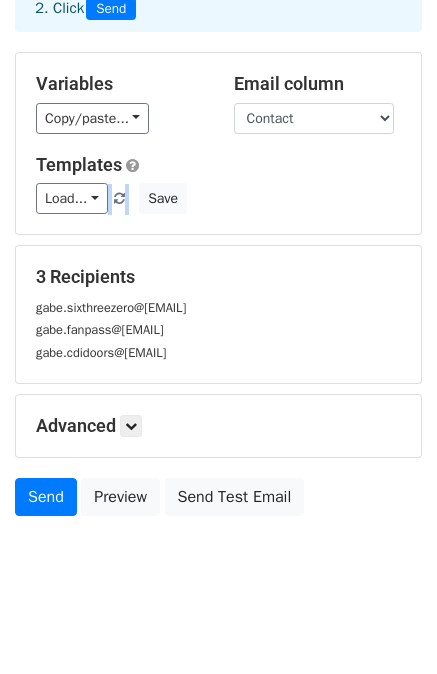 scroll, scrollTop: 144, scrollLeft: 0, axis: vertical 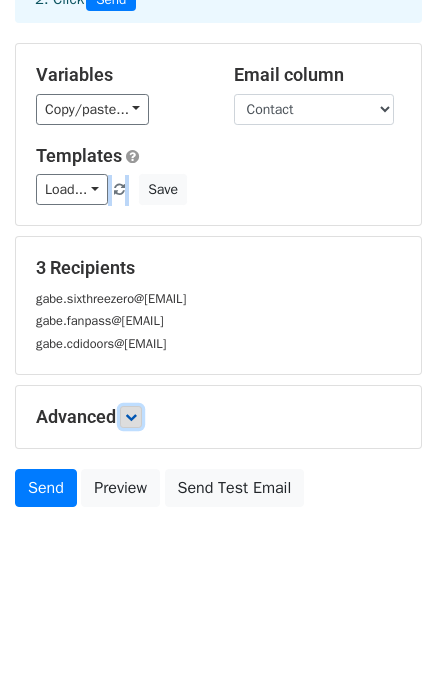 click at bounding box center (131, 417) 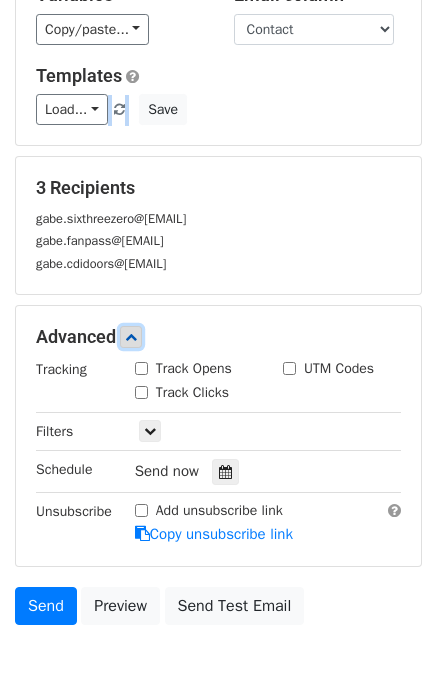 scroll, scrollTop: 227, scrollLeft: 0, axis: vertical 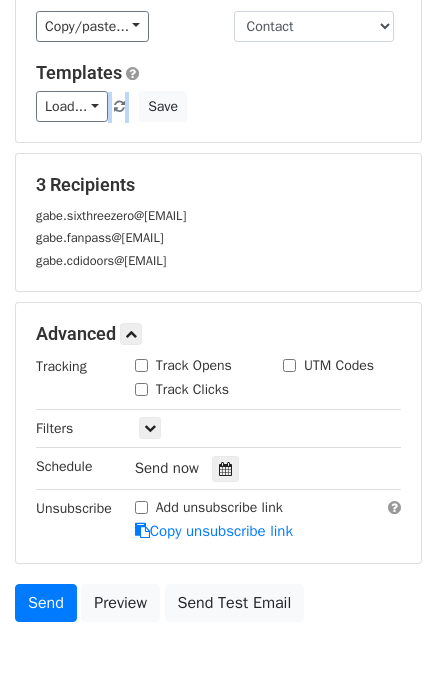 click on "Track Opens" at bounding box center (141, 365) 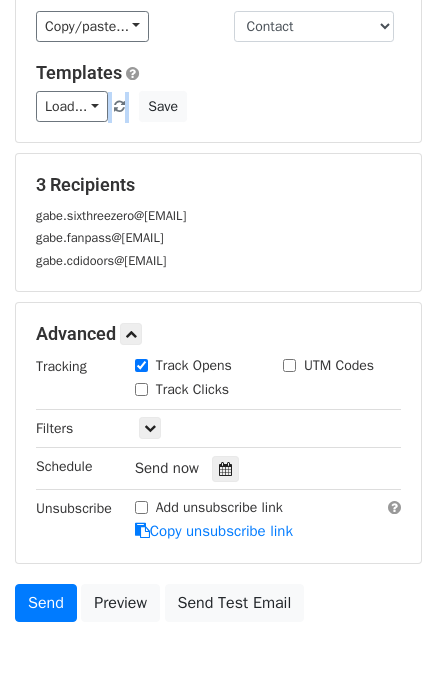 click on "Track Clicks" at bounding box center [141, 389] 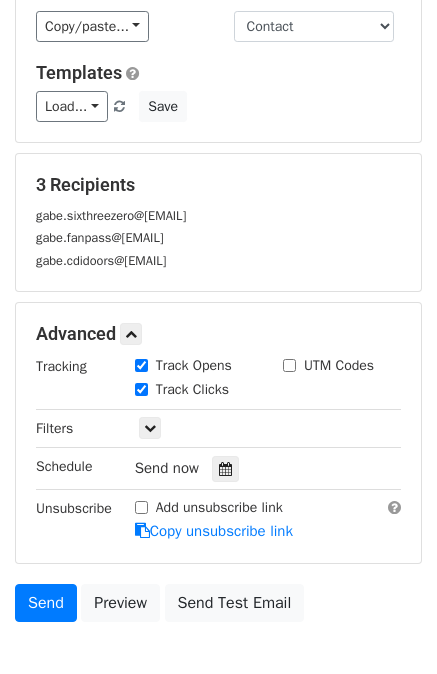 click on "Advanced" at bounding box center (218, 334) 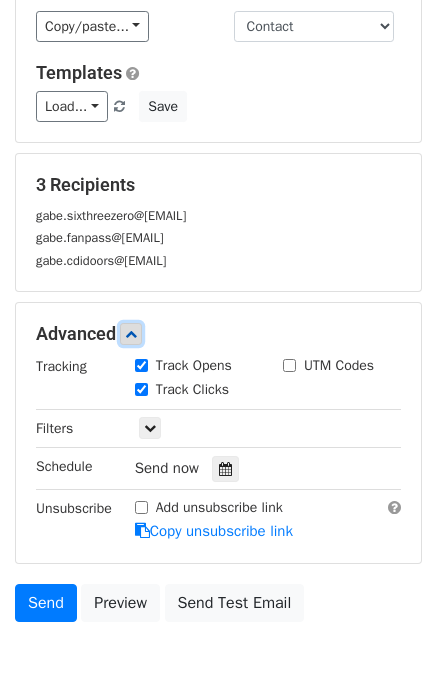click at bounding box center (131, 334) 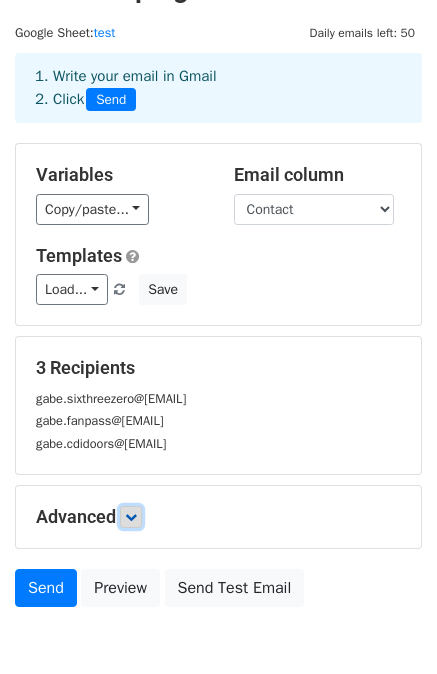 scroll, scrollTop: 37, scrollLeft: 0, axis: vertical 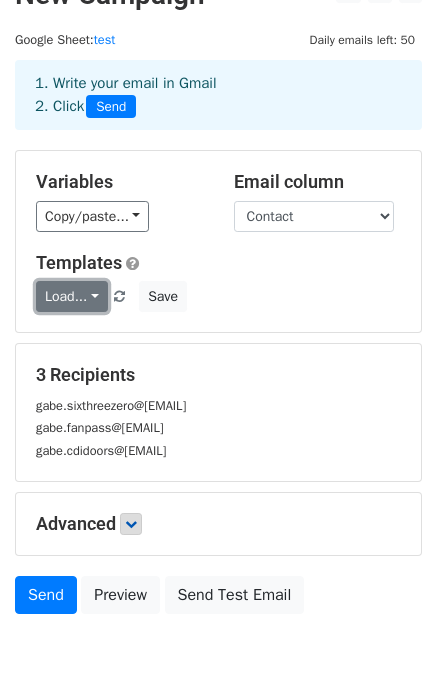click on "Load..." at bounding box center (72, 296) 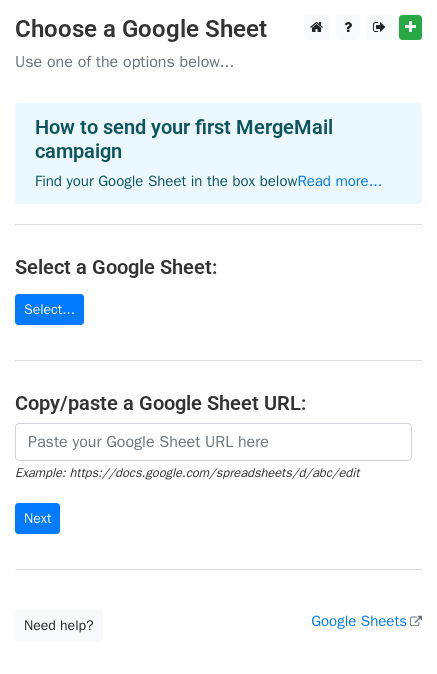 scroll, scrollTop: 0, scrollLeft: 0, axis: both 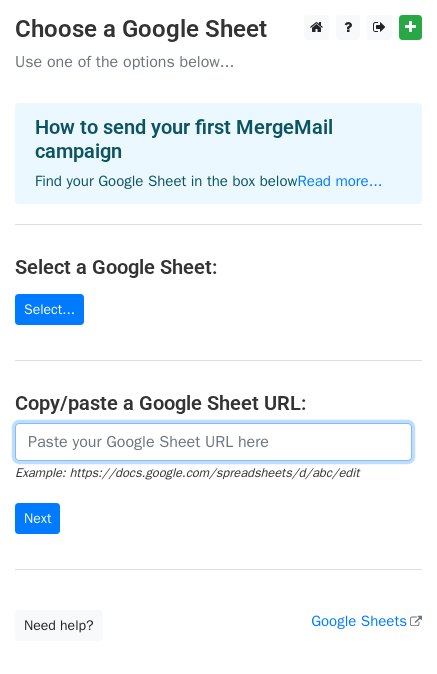click at bounding box center (213, 442) 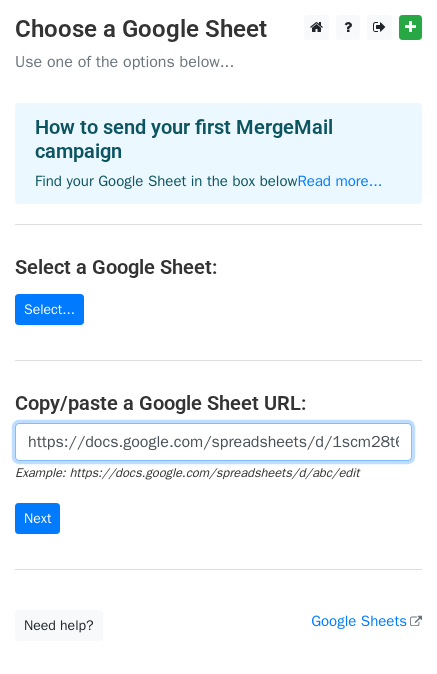 scroll, scrollTop: 0, scrollLeft: 421, axis: horizontal 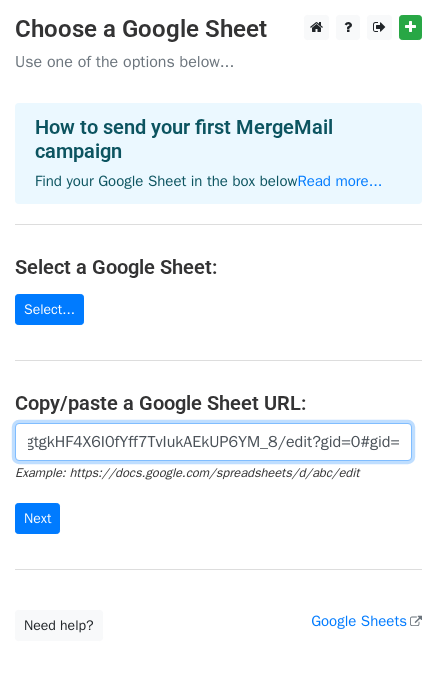 type on "https://docs.google.com/spreadsheets/d/1scm28t6OhFXJgtgkHF4X6I0fYff7TvIukAEkUP6YM_8/edit?gid=0#gid=0" 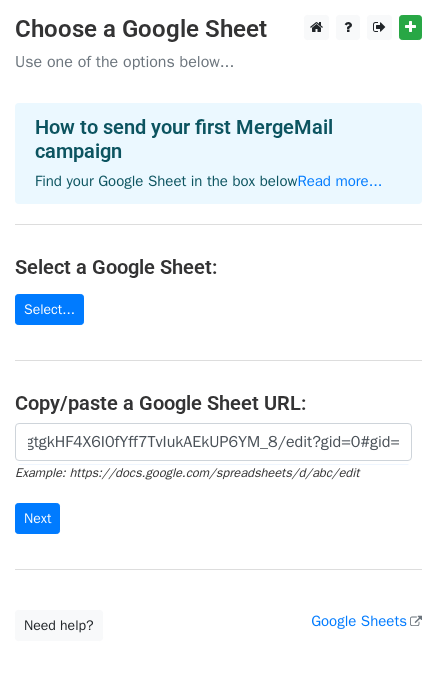 click on "https://docs.google.com/spreadsheets/d/1scm28t6OhFXJgtgkHF4X6I0fYff7TvIukAEkUP6YM_8/edit?gid=0#gid=0
Example:
https://docs.google.com/spreadsheets/d/abc/edit
Next" at bounding box center (218, 489) 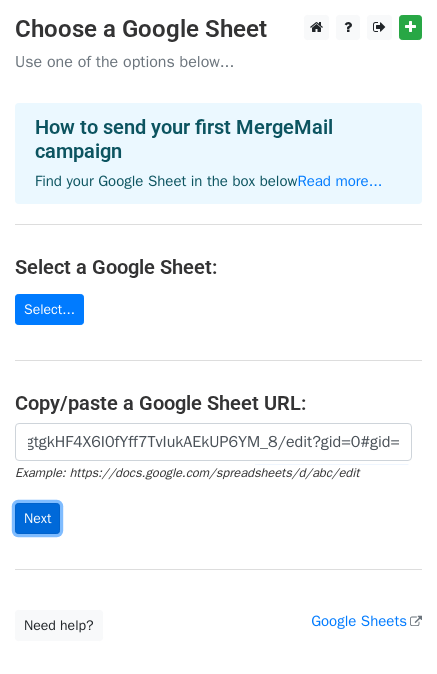 scroll, scrollTop: 0, scrollLeft: 0, axis: both 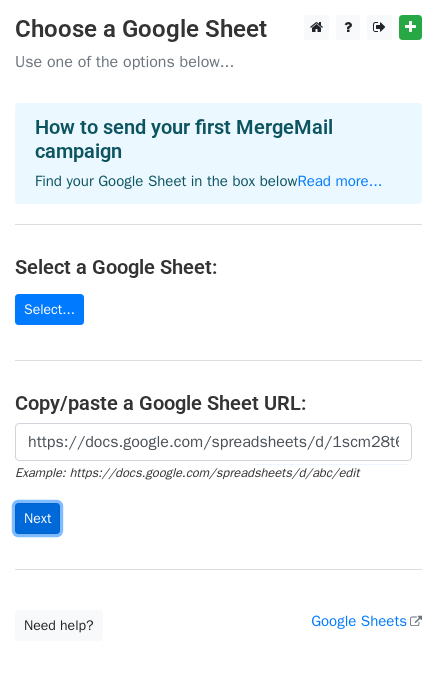 click on "Next" at bounding box center (37, 518) 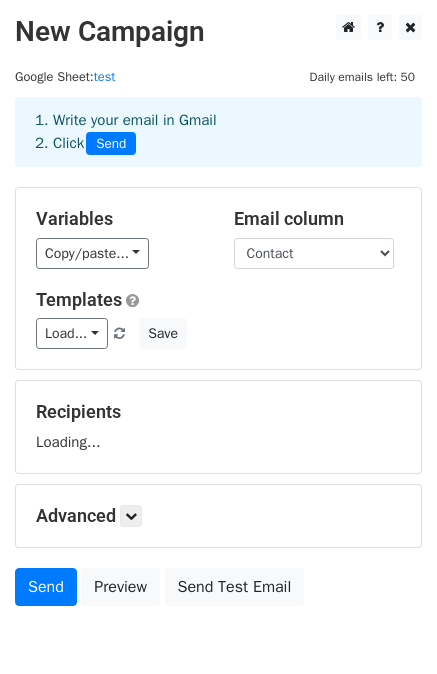 scroll, scrollTop: 0, scrollLeft: 0, axis: both 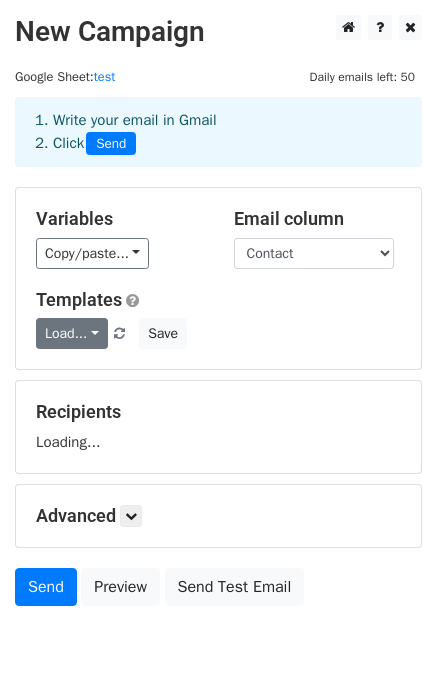 click on "Load..." at bounding box center (72, 333) 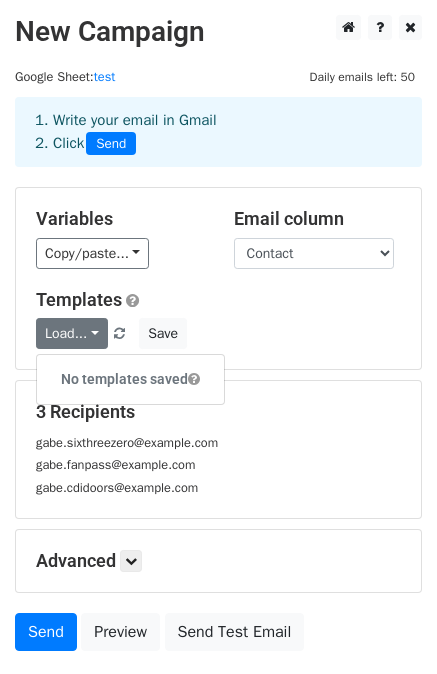 click on "Templates
Load...
No templates saved
Save" at bounding box center (218, 319) 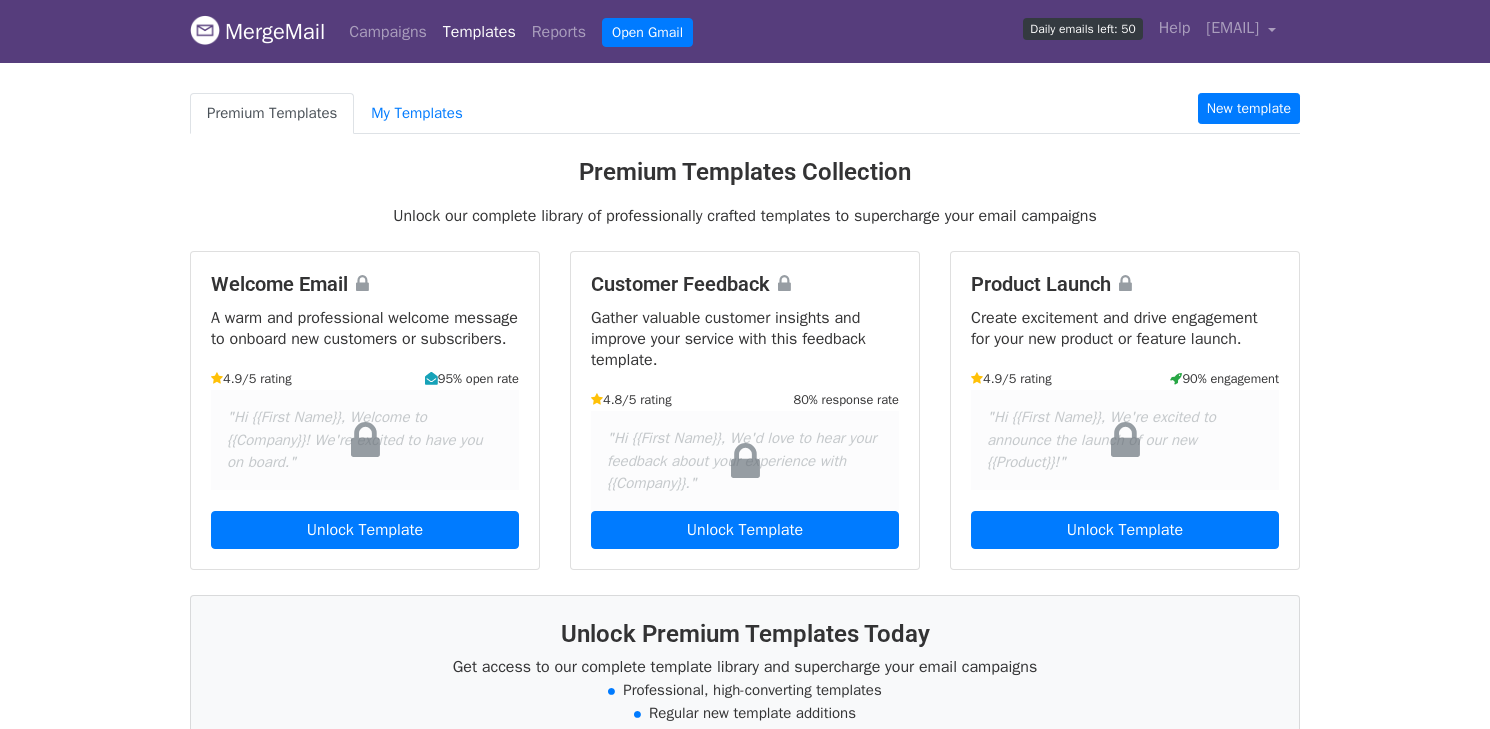 scroll, scrollTop: 0, scrollLeft: 0, axis: both 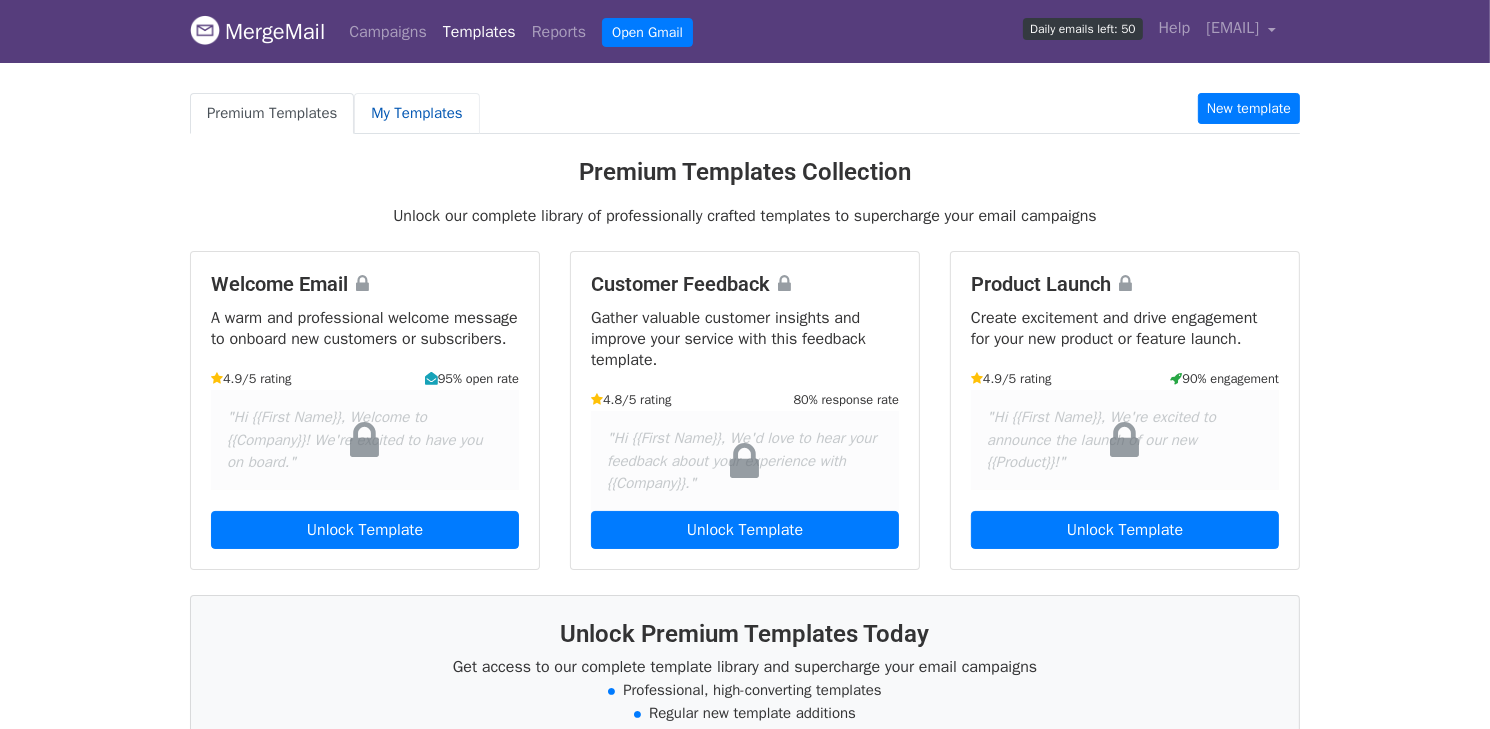 click on "My Templates" at bounding box center [416, 113] 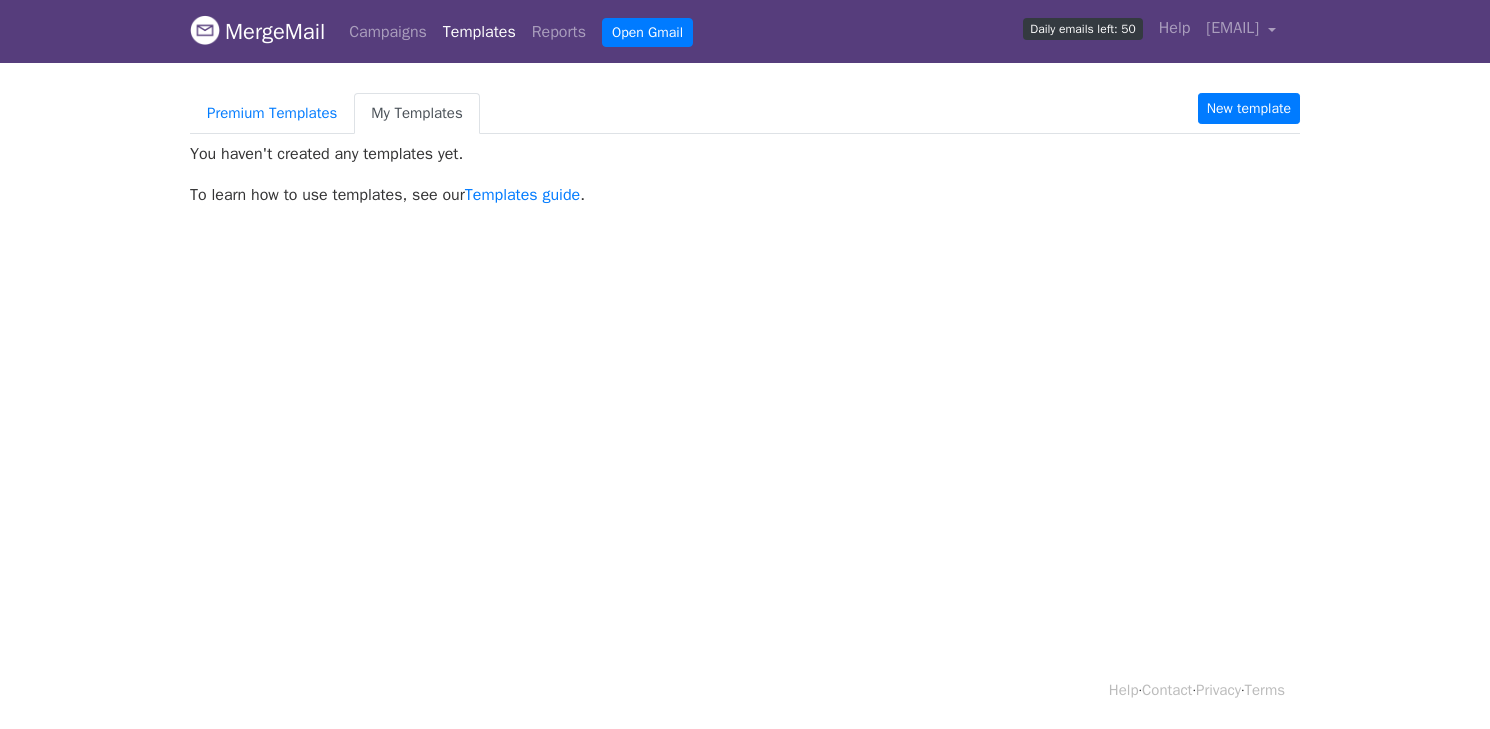 scroll, scrollTop: 0, scrollLeft: 0, axis: both 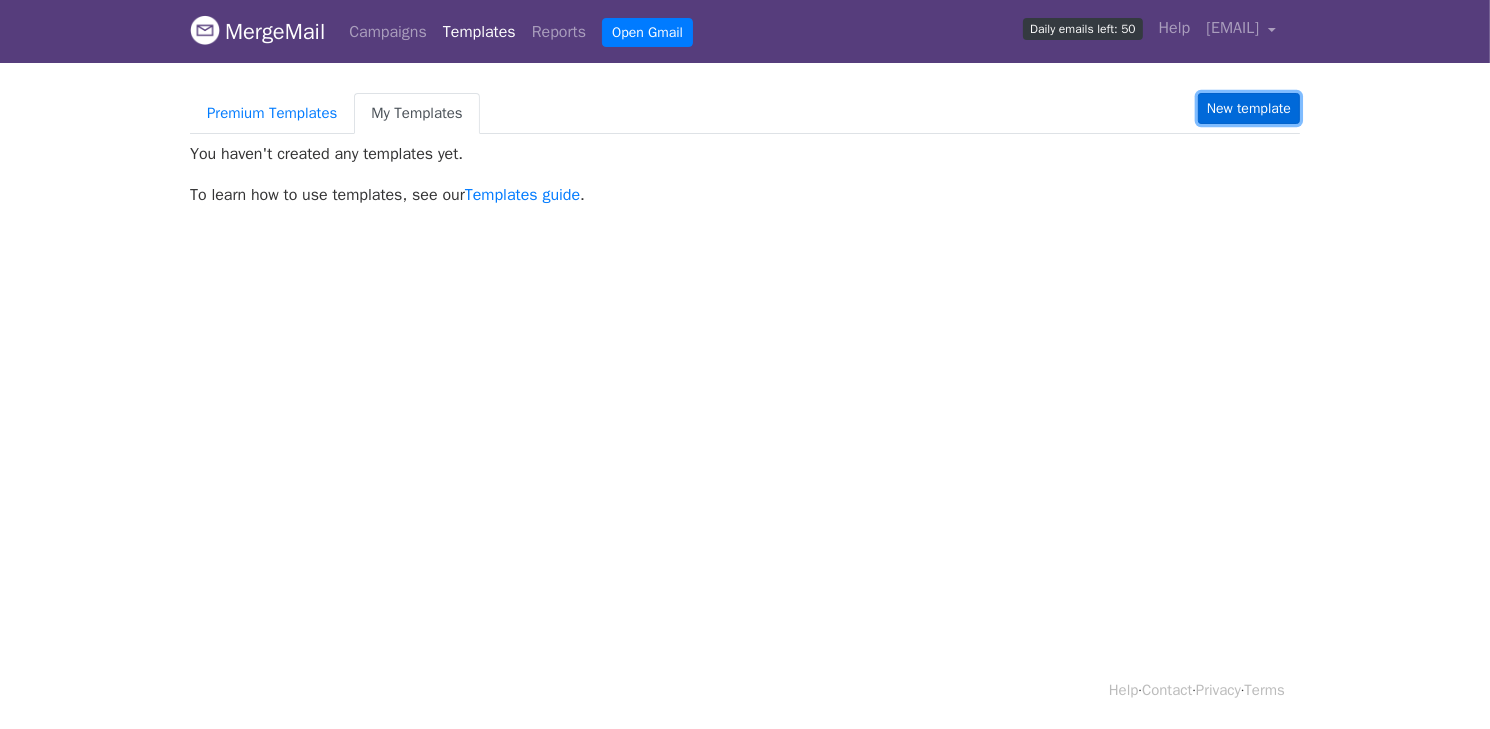 click on "New template" at bounding box center [1249, 108] 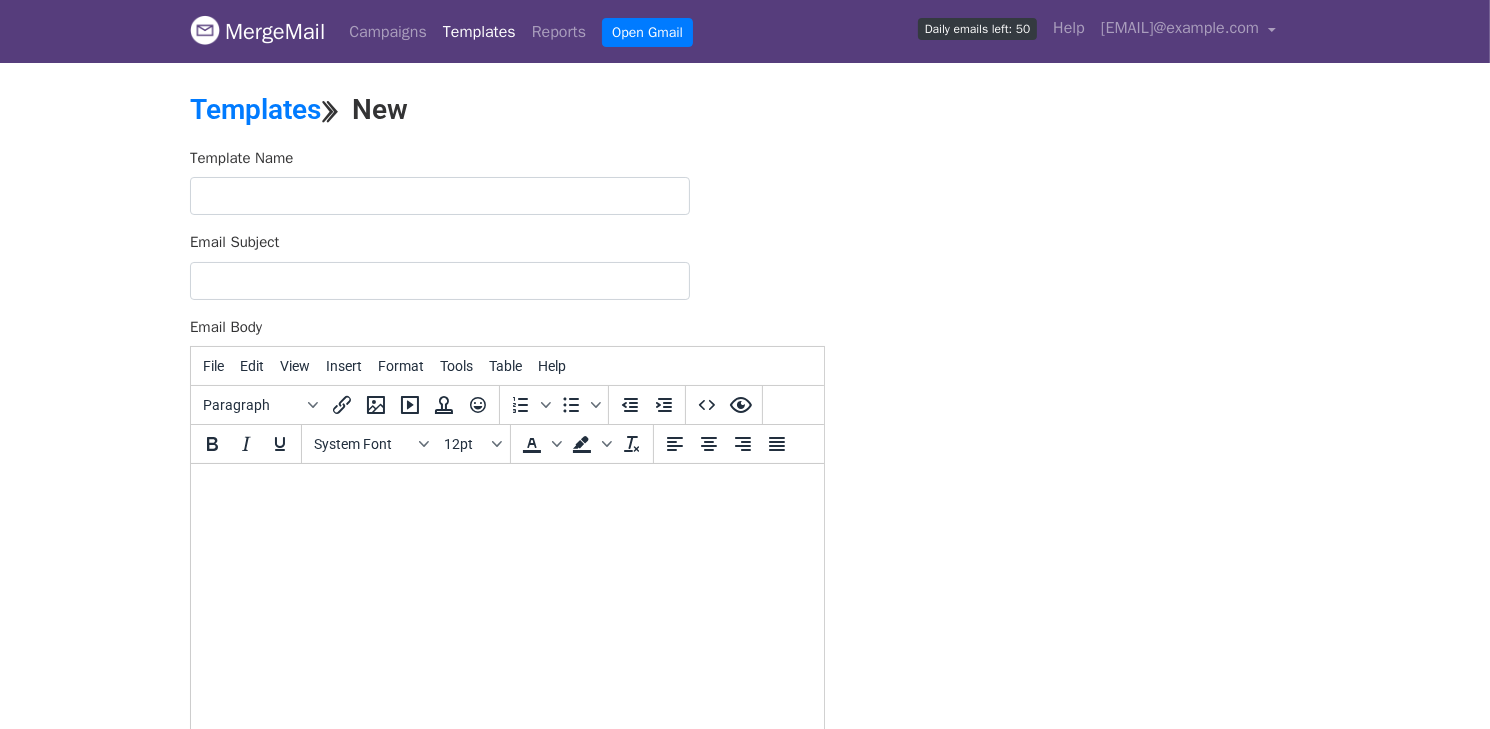 scroll, scrollTop: 2, scrollLeft: 0, axis: vertical 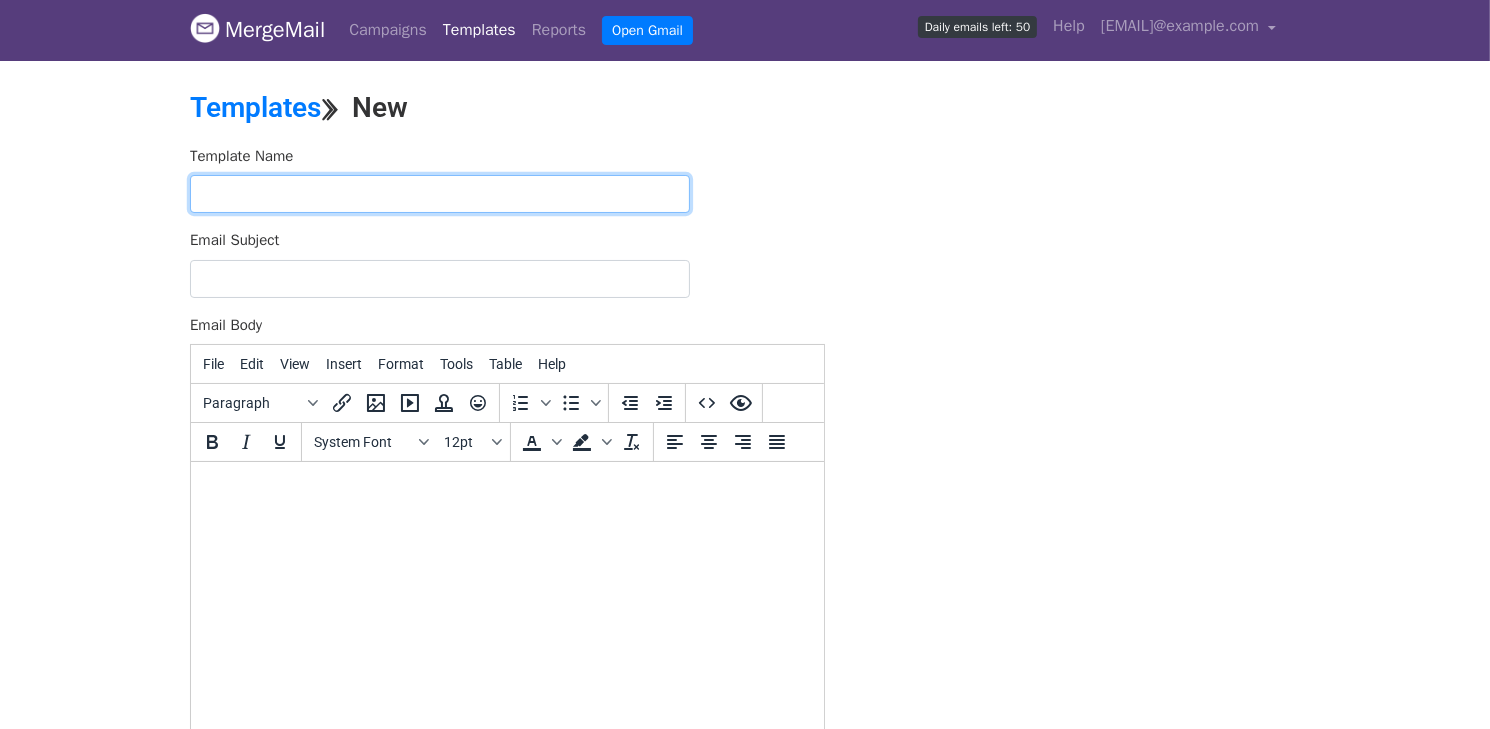 click at bounding box center [440, 194] 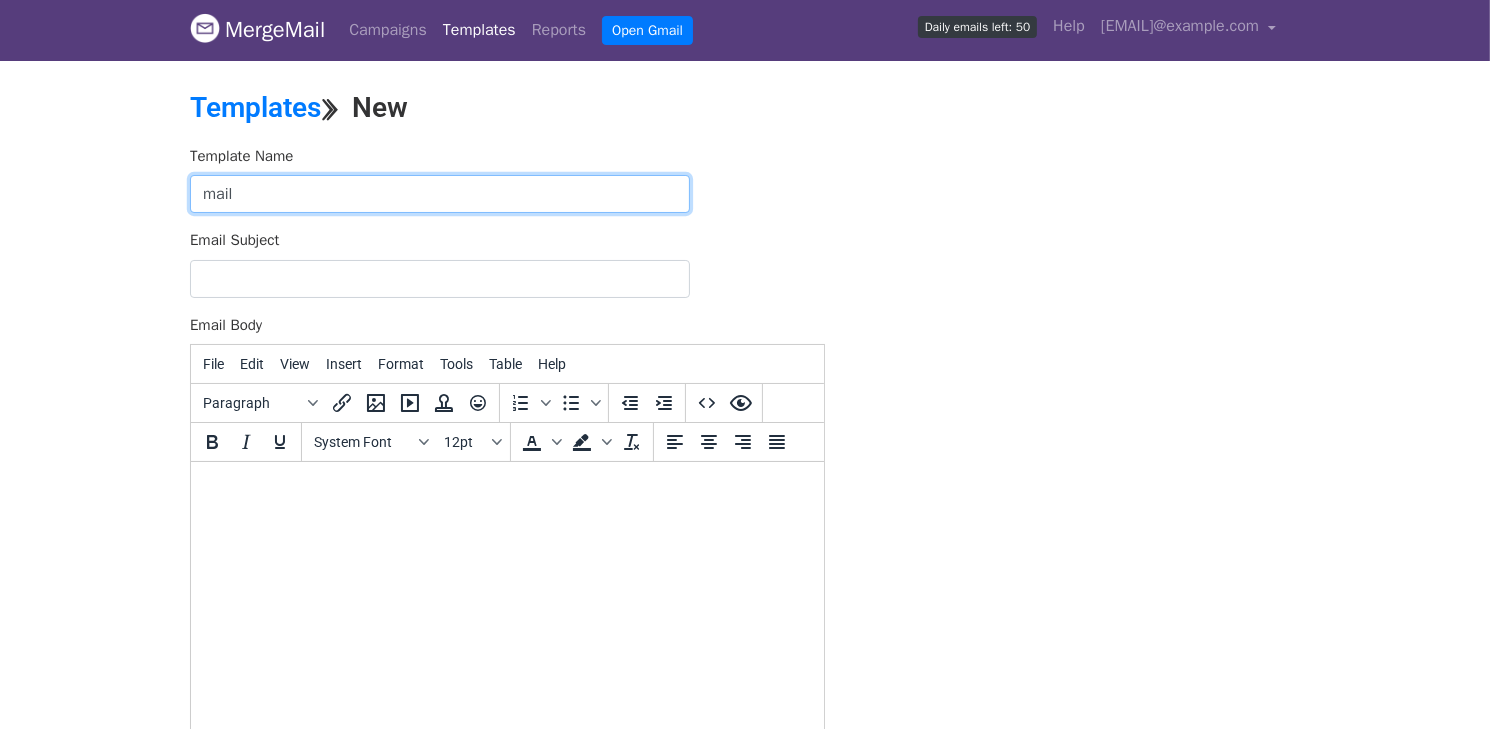 type on "mail" 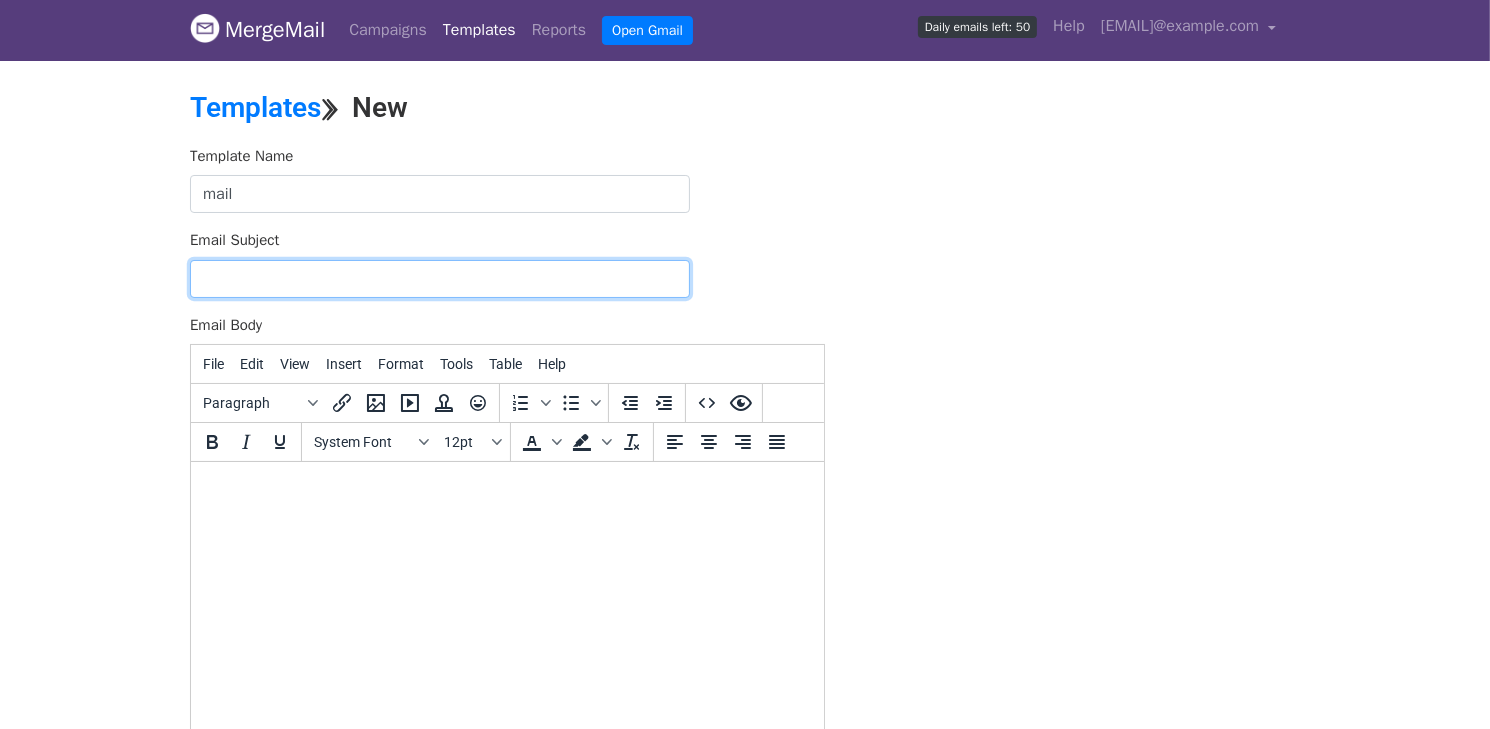paste on "Hi {{Name}}, Interested in getting high quality content from us?" 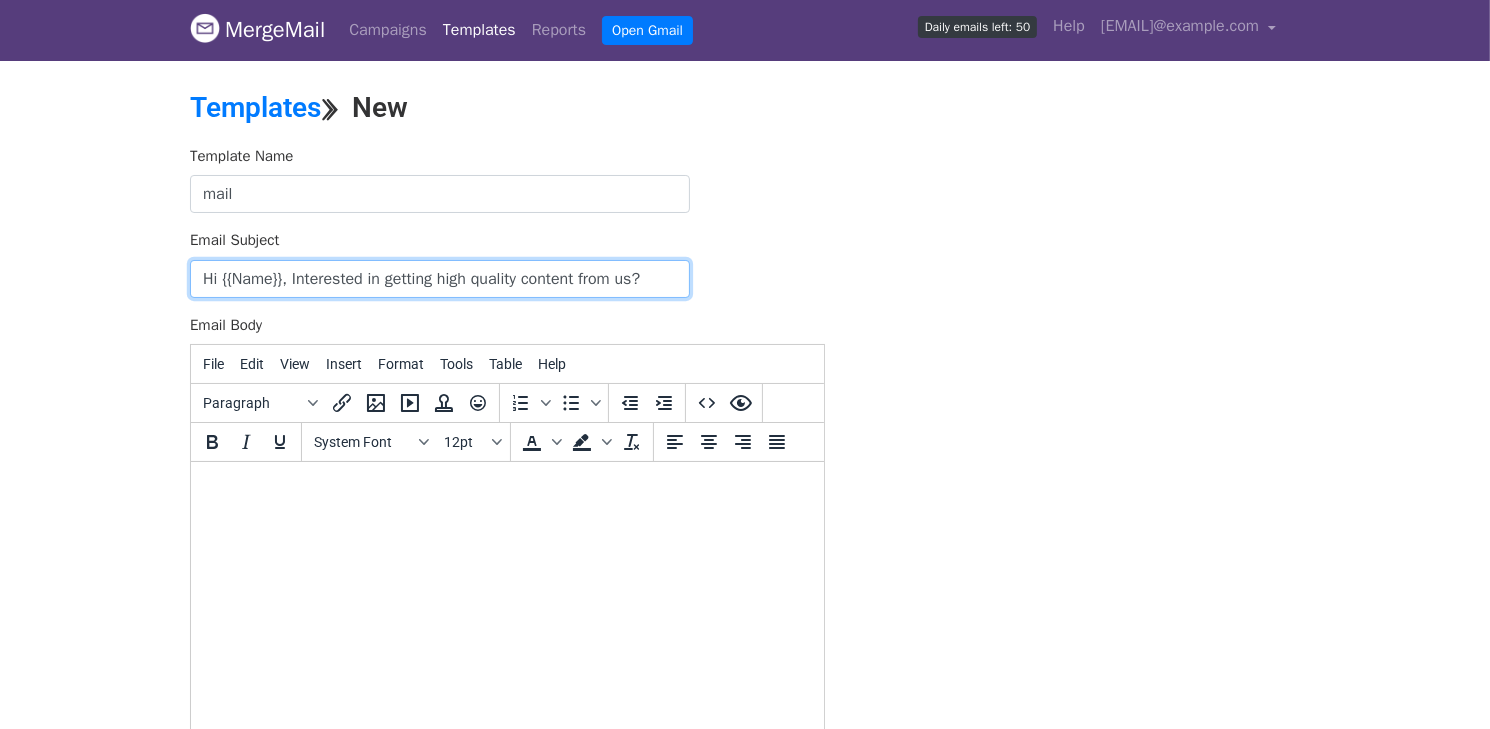 type on "Hi {{Name}}, Interested in getting high quality content from us?" 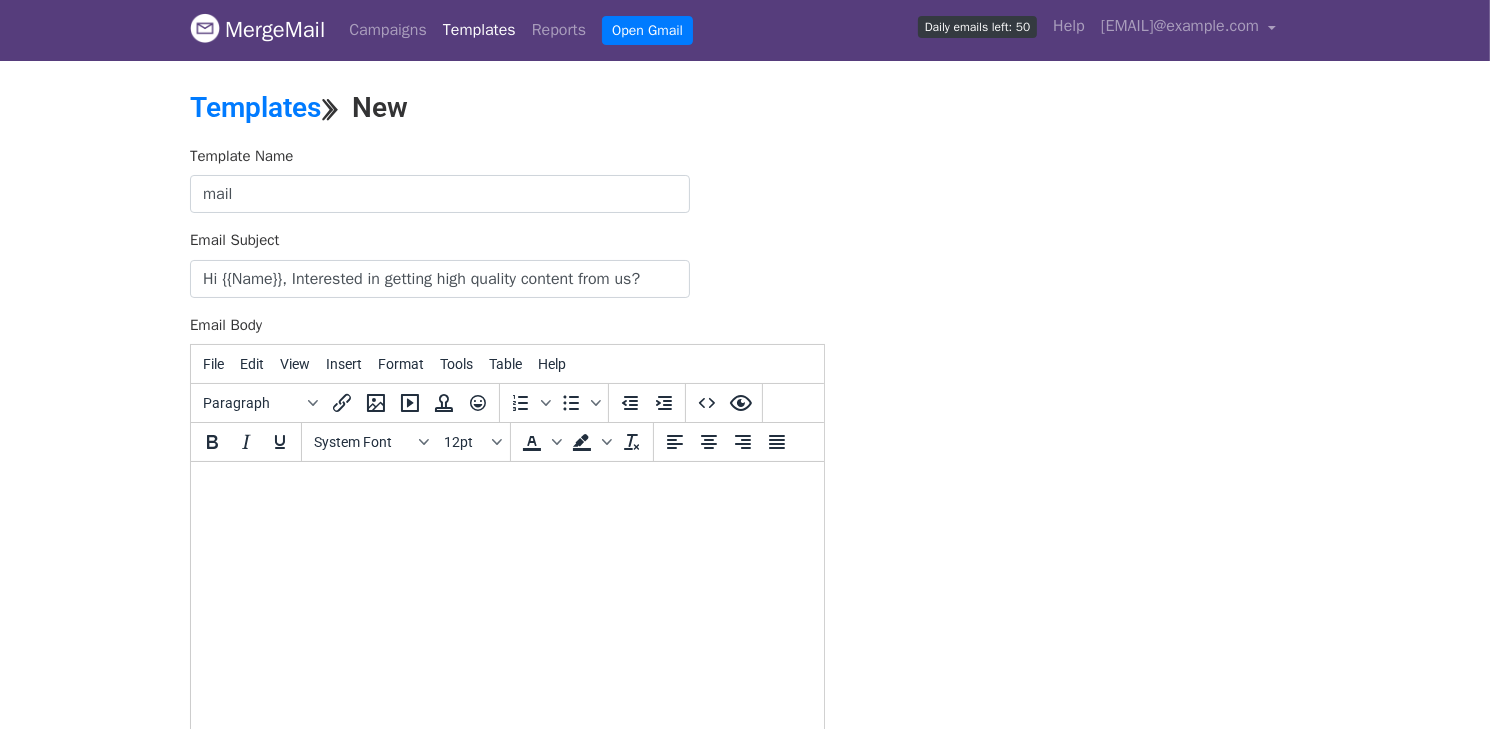 click at bounding box center (506, 489) 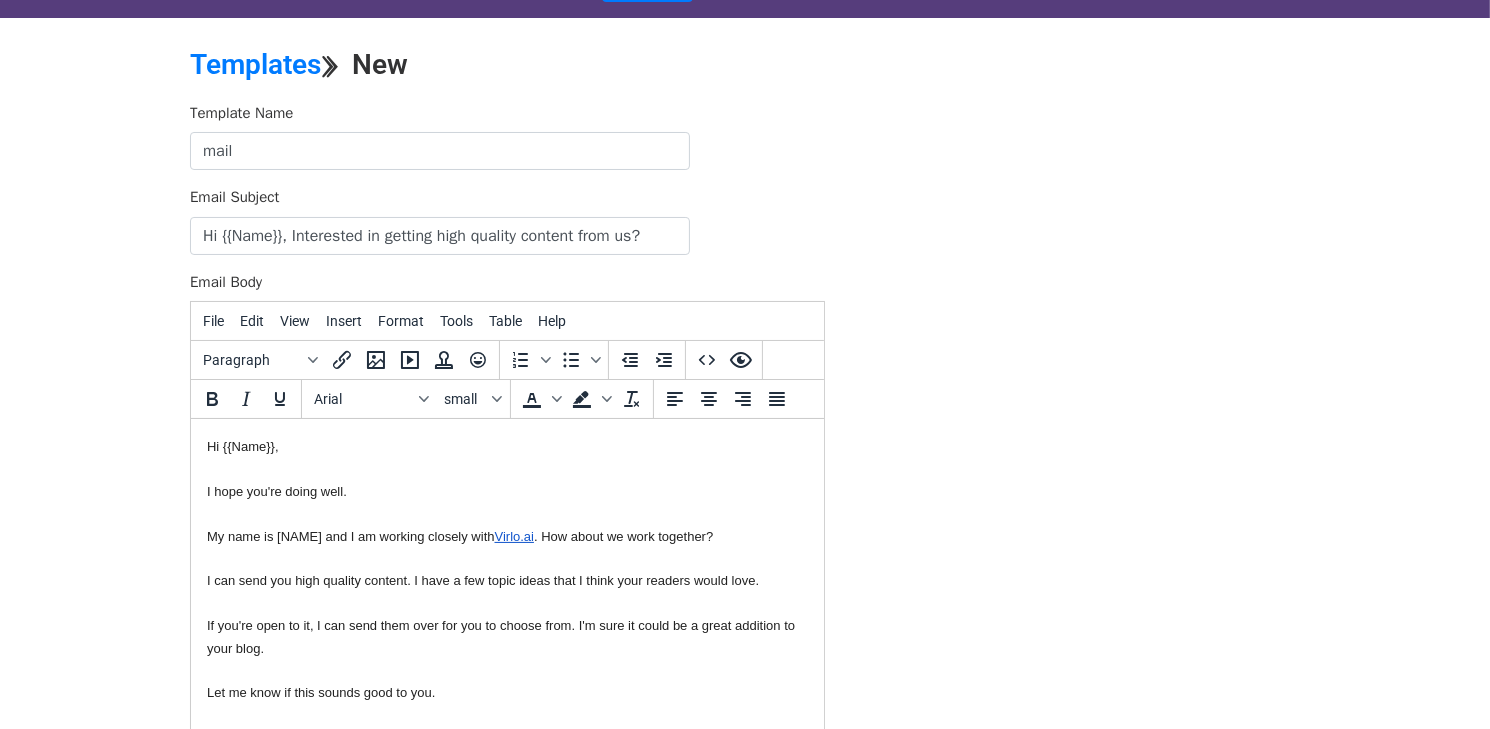 scroll, scrollTop: 81, scrollLeft: 0, axis: vertical 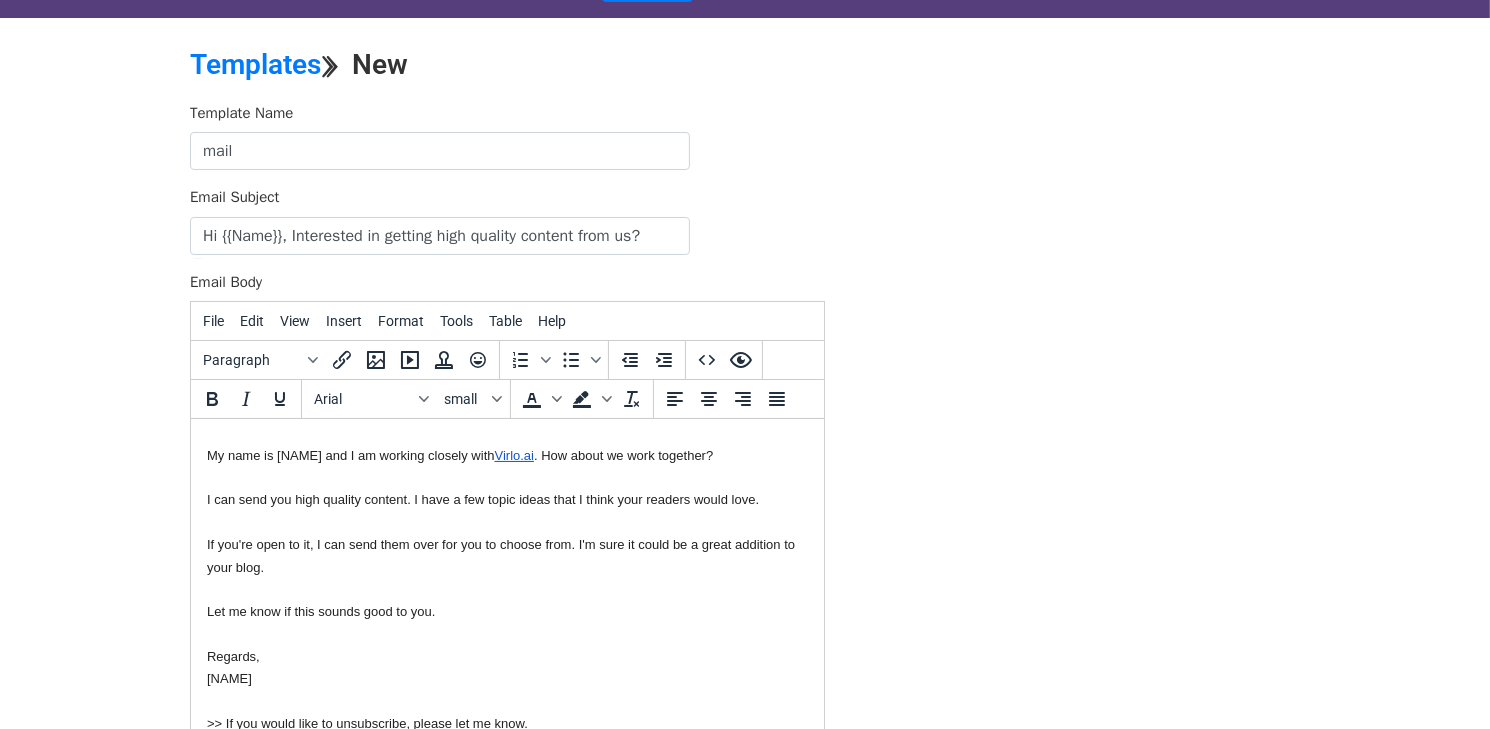 click on "Template Name
mail
Email Subject
Hi {{Name}}, Interested in getting high quality content from us?
Email Body
File Edit View Insert Format Tools Table Help Paragraph To open the popup, press Shift+Enter To open the popup, press Shift+Enter Arial small To open the popup, press Shift+Enter To open the popup, press Shift+Enter span 91 words Powered by Tiny
Save" at bounding box center [745, 454] 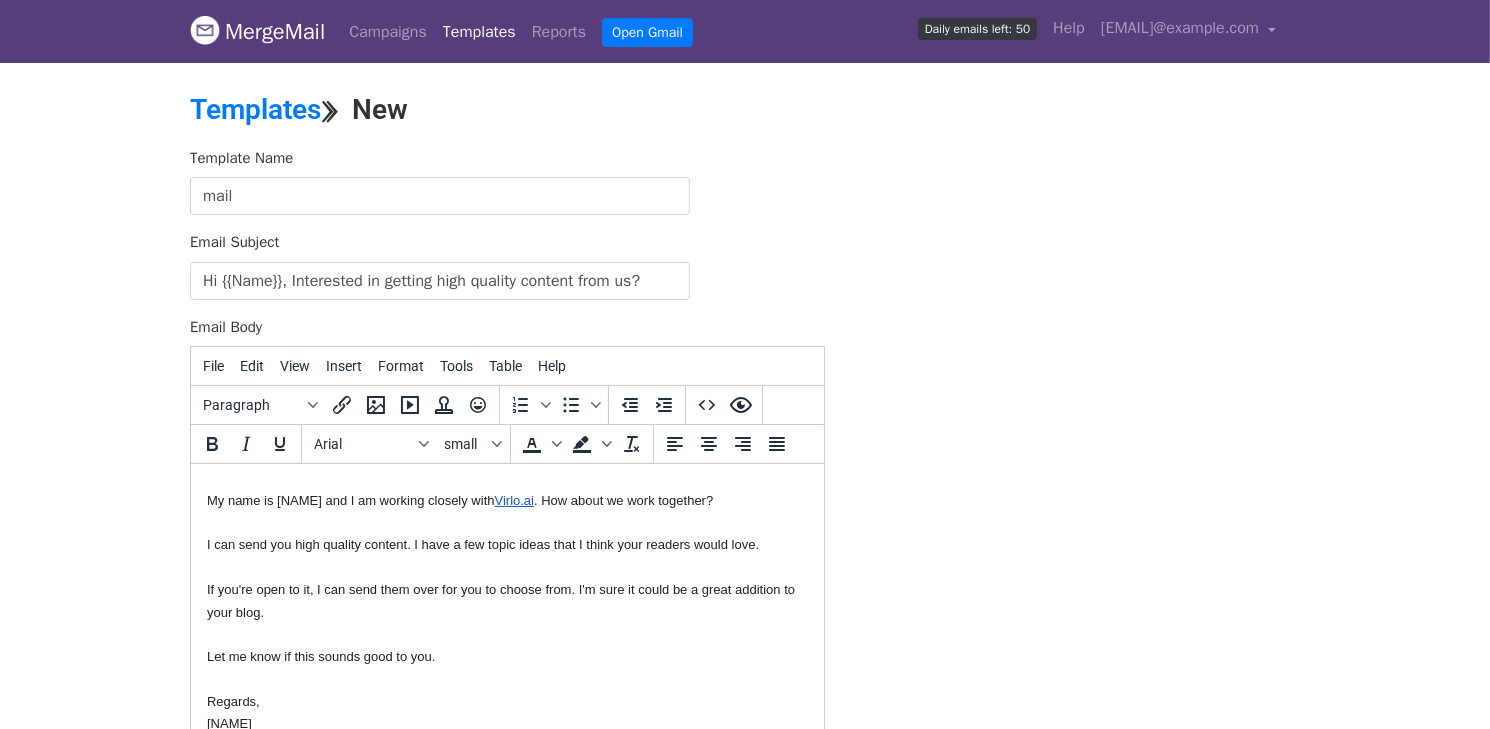 scroll, scrollTop: 280, scrollLeft: 0, axis: vertical 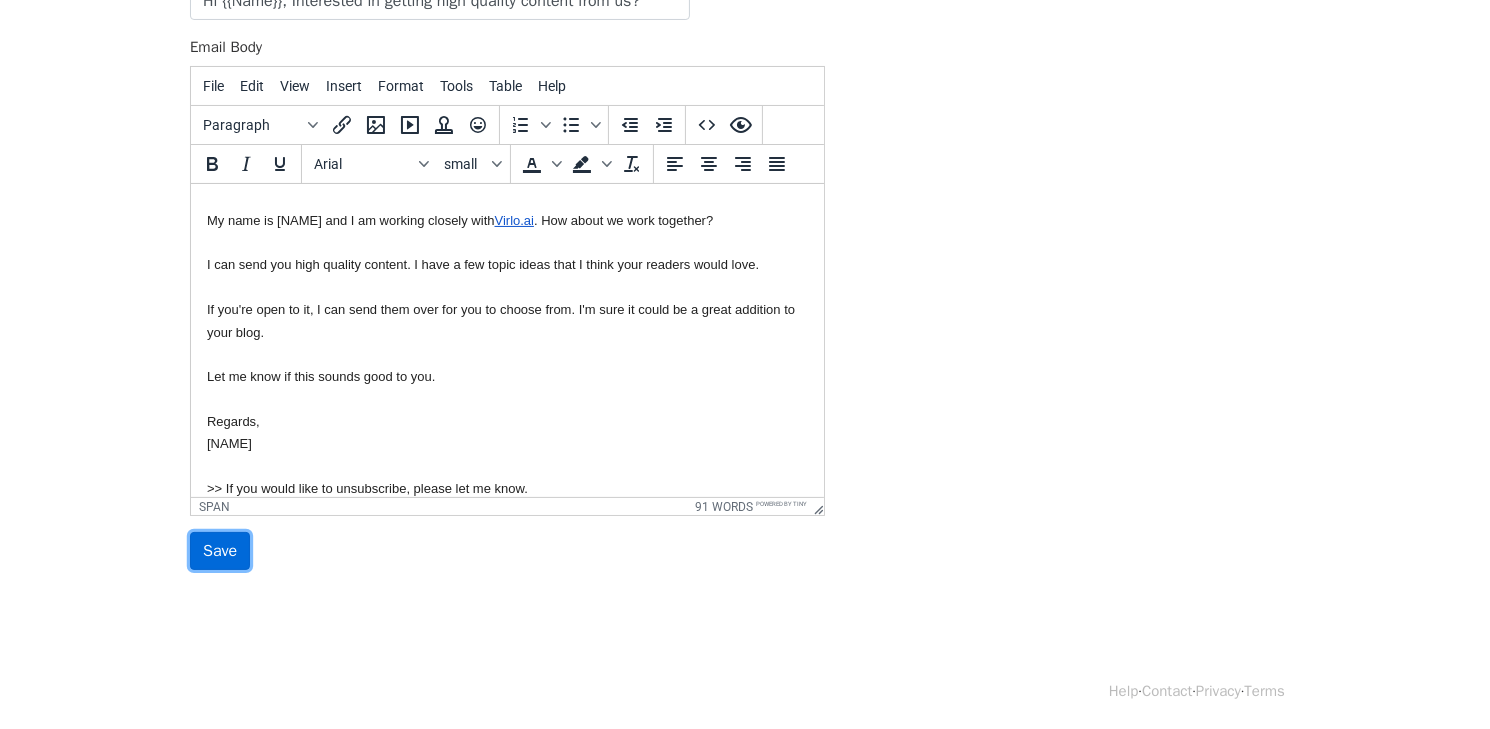 click on "Save" at bounding box center [220, 551] 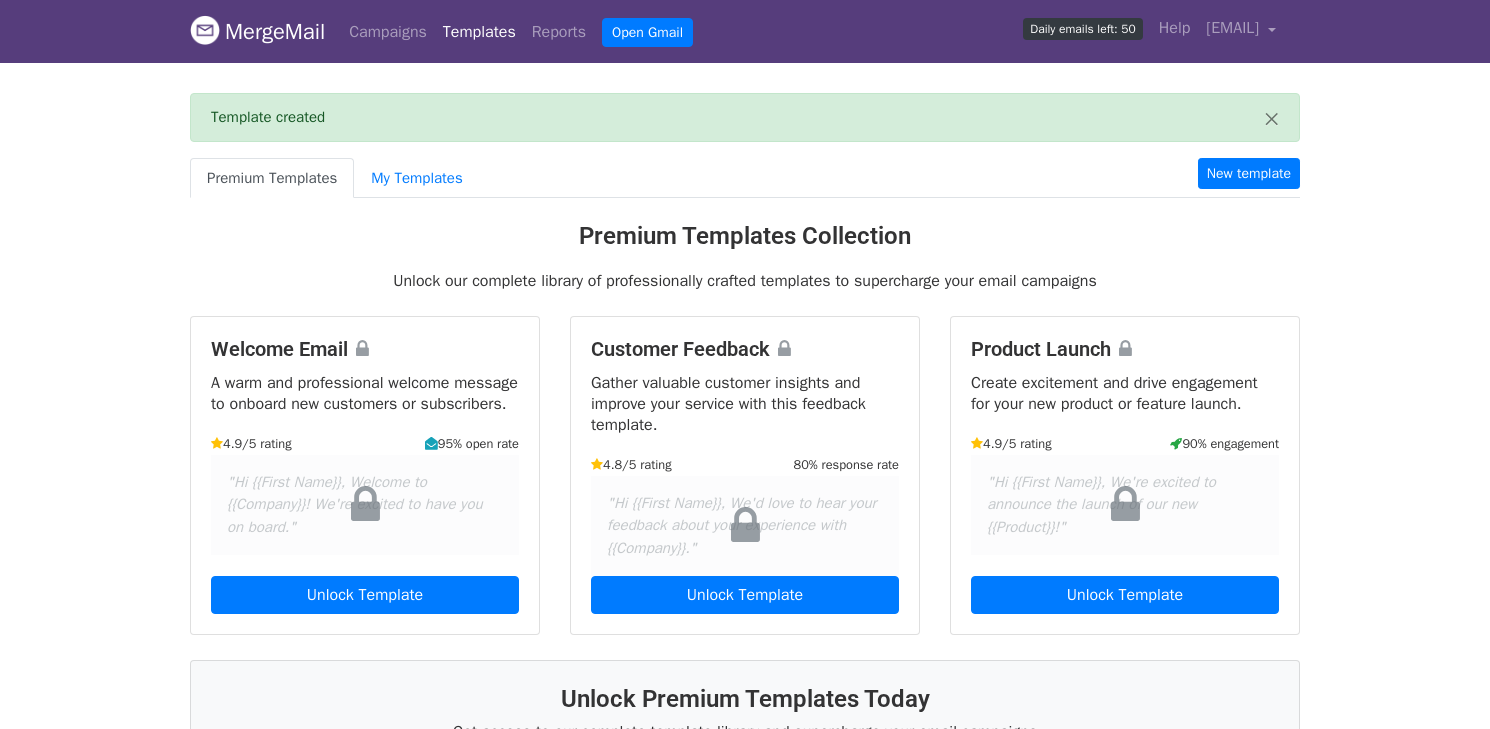 scroll, scrollTop: 0, scrollLeft: 0, axis: both 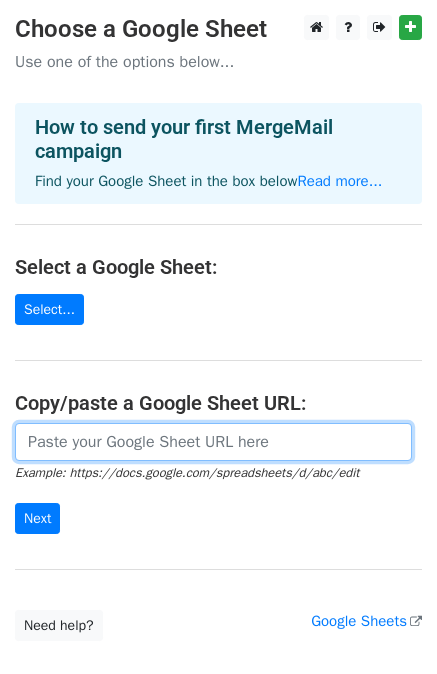 click at bounding box center [213, 442] 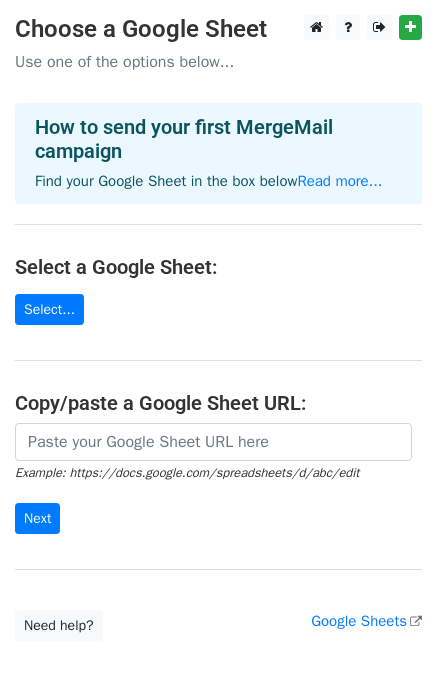 click on "Example:
https://docs.google.com/spreadsheets/d/abc/edit" at bounding box center [187, 473] 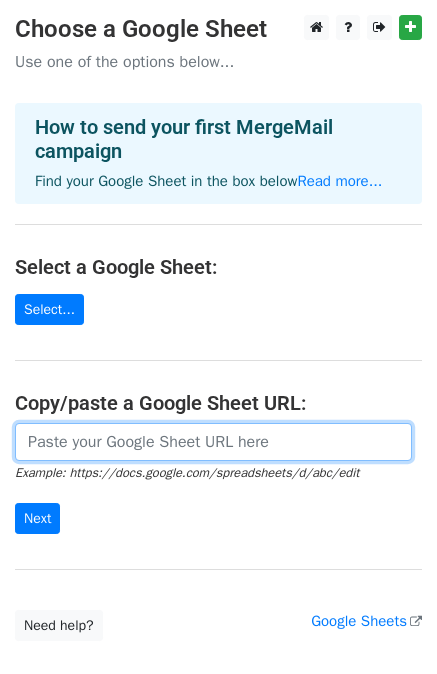 click at bounding box center (213, 442) 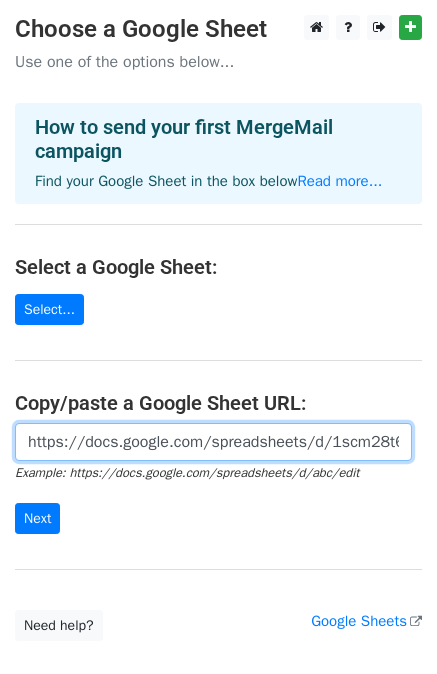 scroll, scrollTop: 0, scrollLeft: 421, axis: horizontal 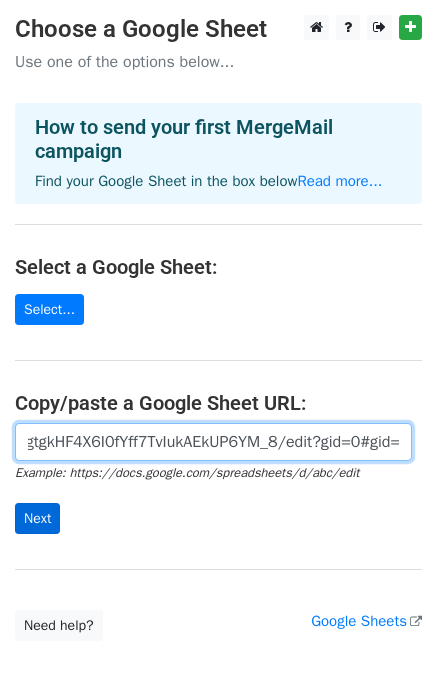 type on "https://docs.google.com/spreadsheets/d/1scm28t6OhFXJgtgkHF4X6I0fYff7TvIukAEkUP6YM_8/edit?gid=0#gid=0" 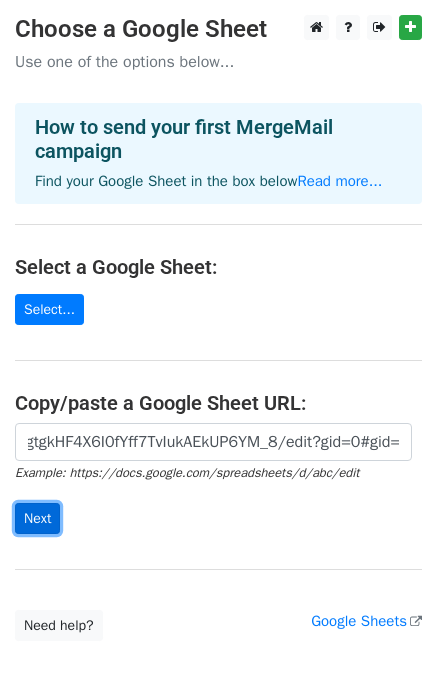scroll, scrollTop: 0, scrollLeft: 0, axis: both 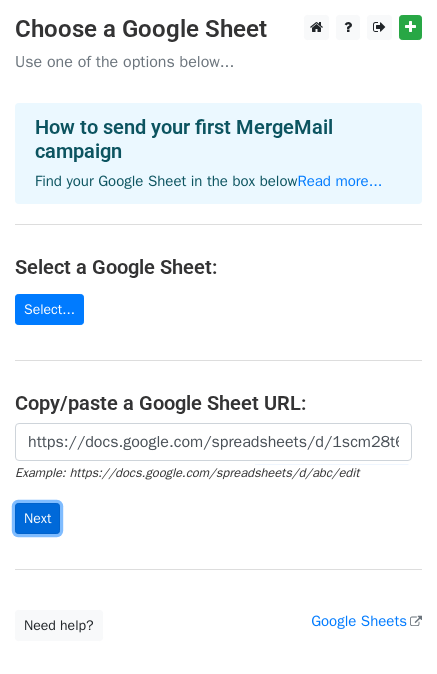 click on "Next" at bounding box center [37, 518] 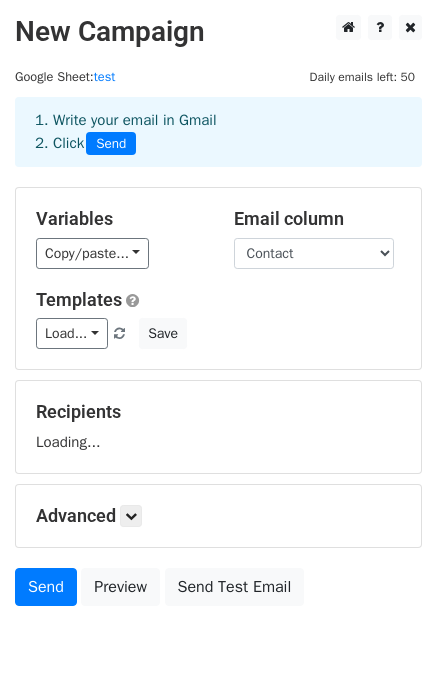 scroll, scrollTop: 0, scrollLeft: 0, axis: both 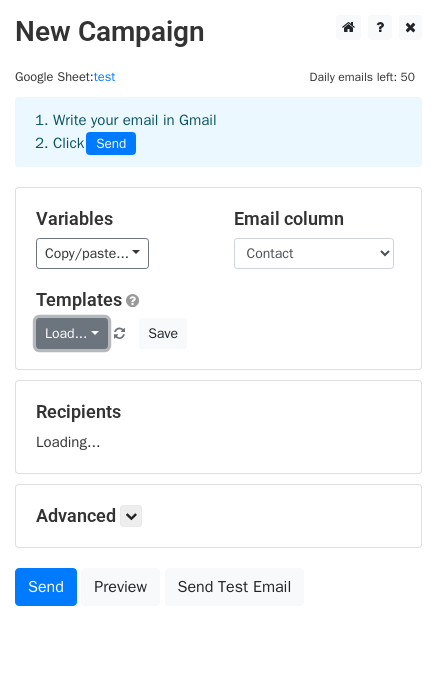 click on "Load..." at bounding box center (72, 333) 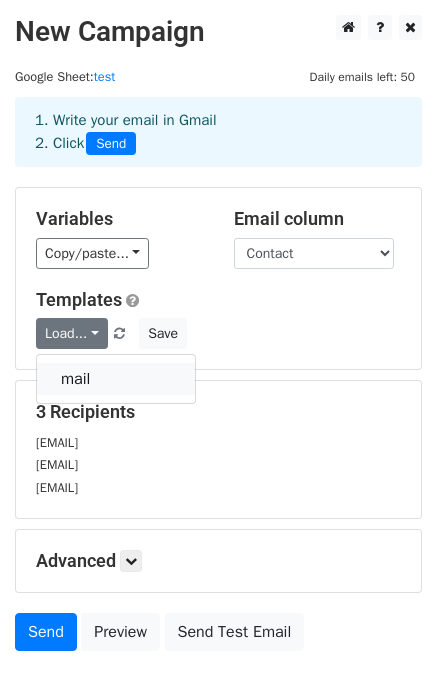 click on "mail" at bounding box center (116, 379) 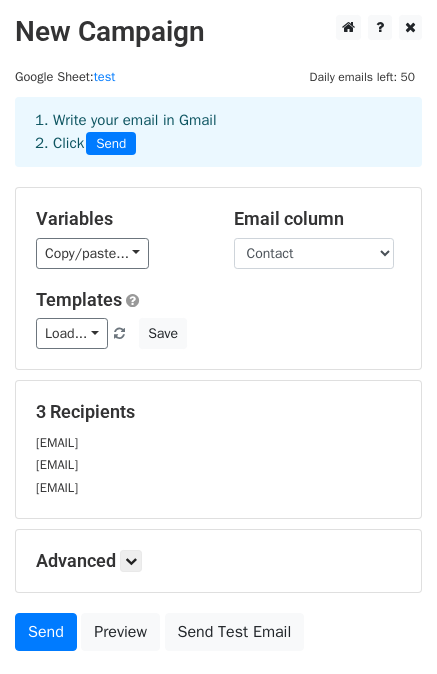 click on "Templates
Load...
mail
Save" at bounding box center [218, 319] 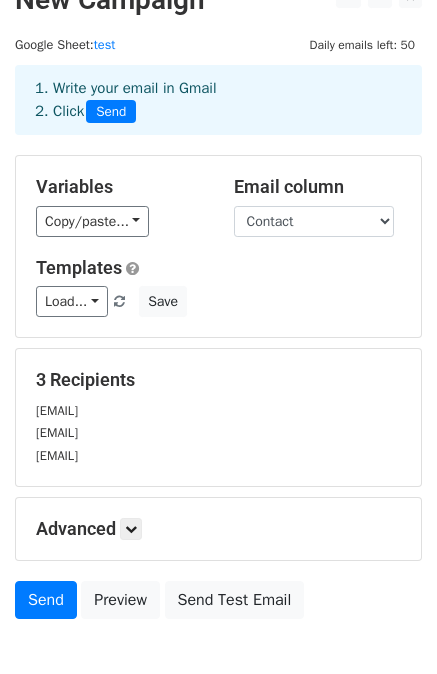 scroll, scrollTop: 0, scrollLeft: 0, axis: both 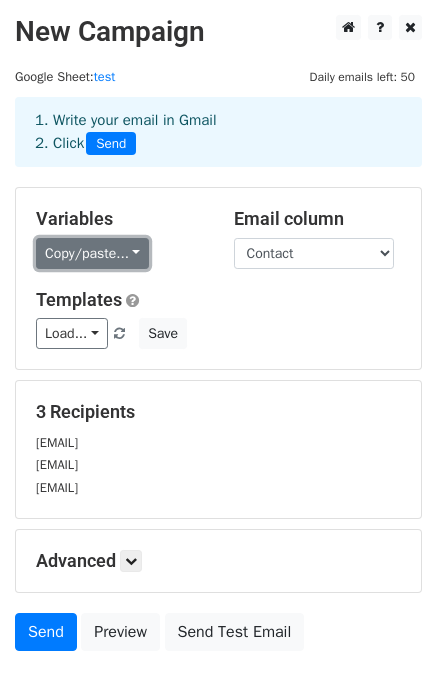 click on "Copy/paste..." at bounding box center (92, 253) 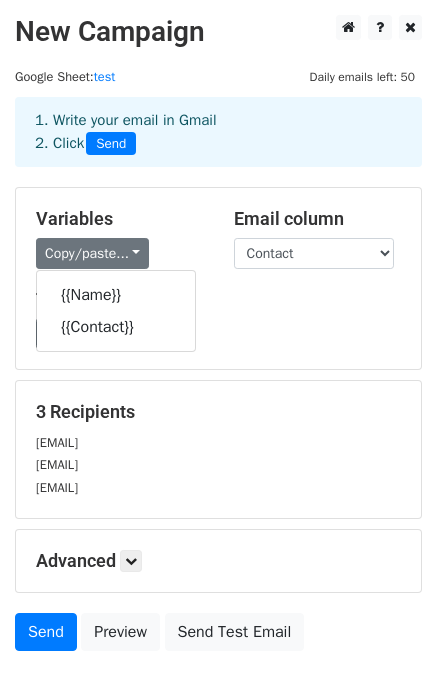 click on "Templates
Load...
mail
Save" at bounding box center (218, 319) 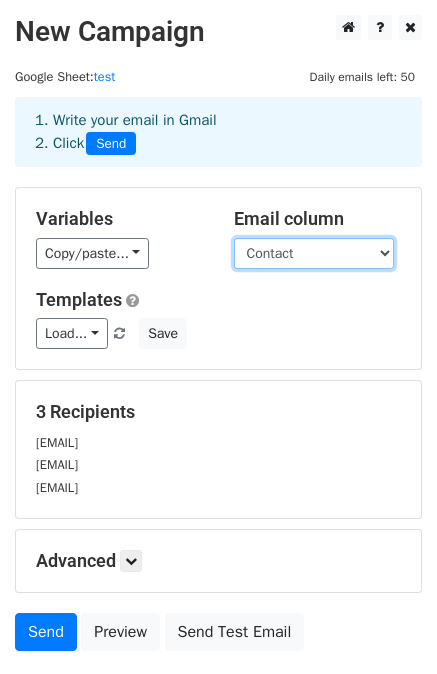 click on "Name
Contact" at bounding box center [314, 253] 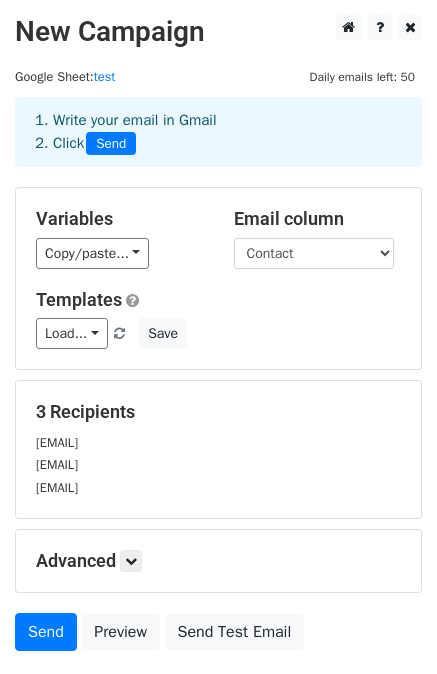 click on "Variables
Copy/paste...
{{Name}}
{{Contact}}
Email column
Name
Contact
Templates
Load...
mail
Save" at bounding box center (218, 278) 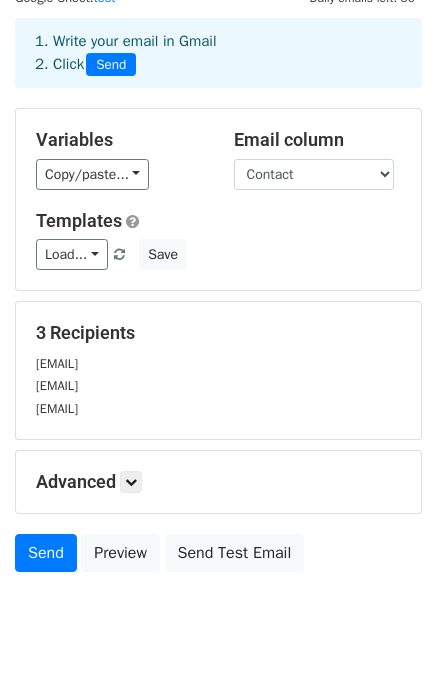 scroll, scrollTop: 83, scrollLeft: 0, axis: vertical 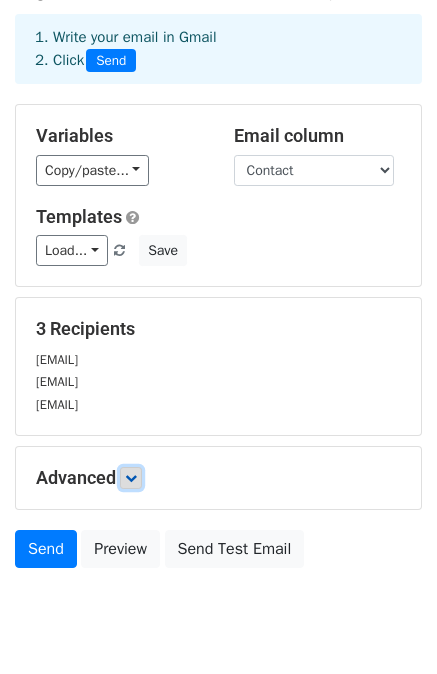 click at bounding box center [131, 478] 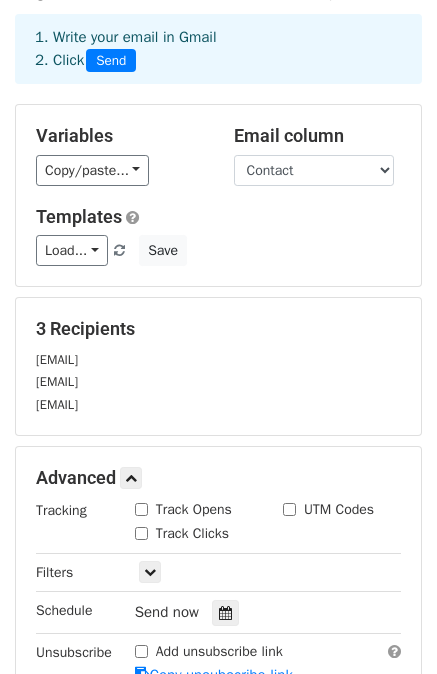 click on "Track Opens" at bounding box center [194, 509] 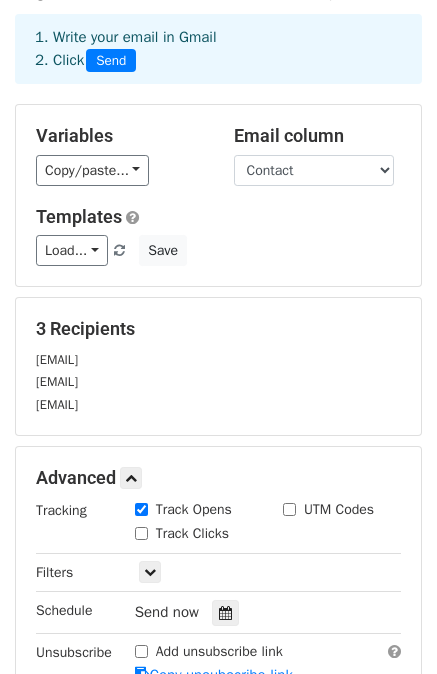 click on "Track Clicks" at bounding box center [192, 533] 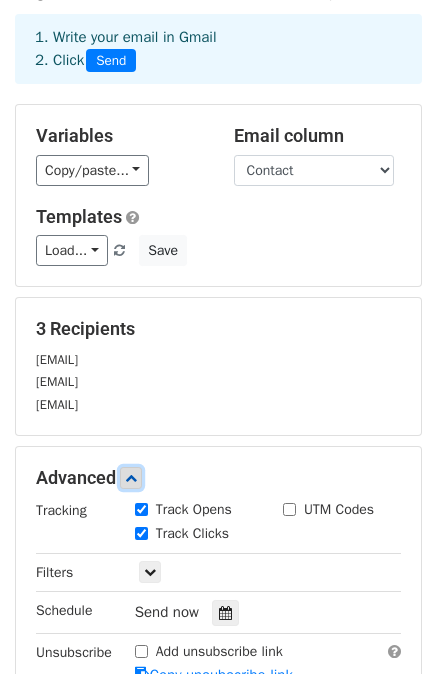 click at bounding box center (131, 478) 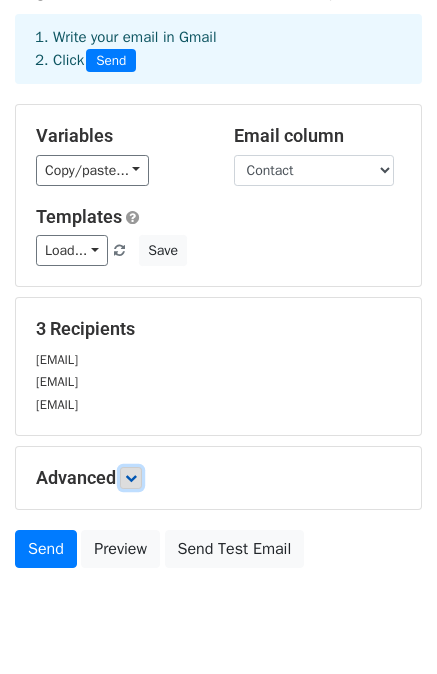 scroll, scrollTop: 144, scrollLeft: 0, axis: vertical 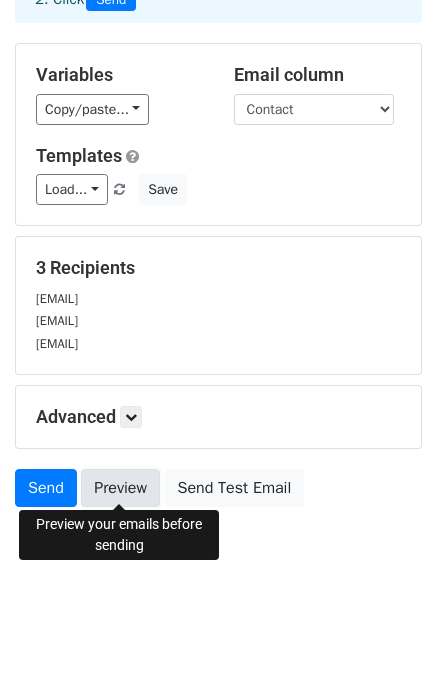 click on "Preview" at bounding box center [120, 488] 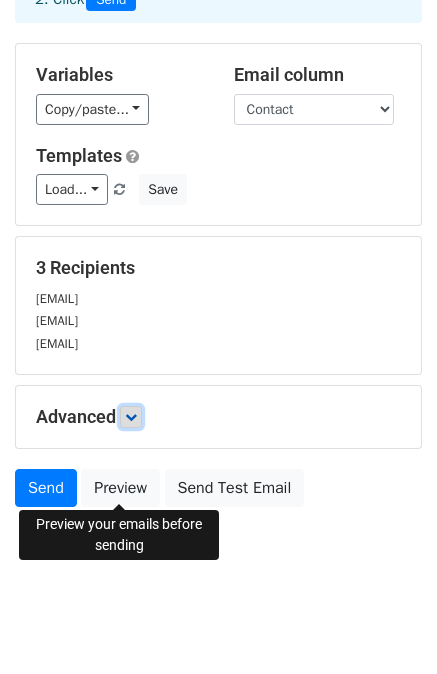 click at bounding box center (131, 417) 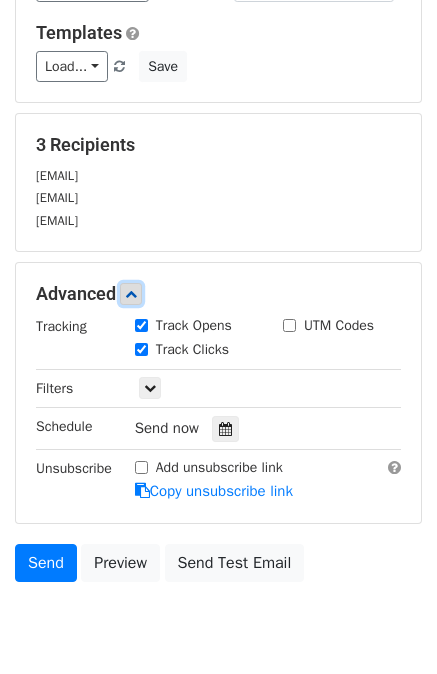 scroll, scrollTop: 269, scrollLeft: 0, axis: vertical 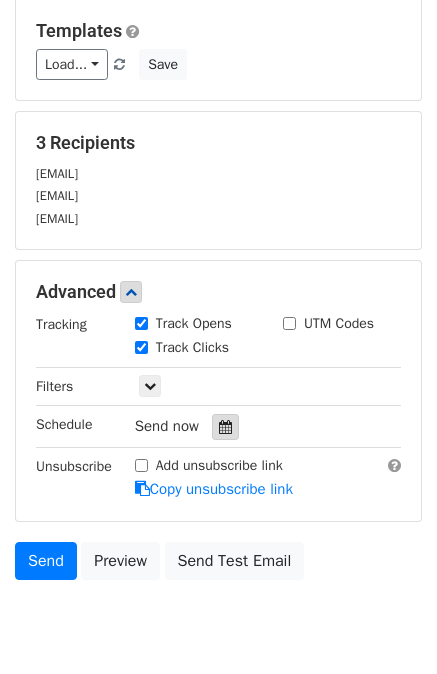 click at bounding box center (225, 427) 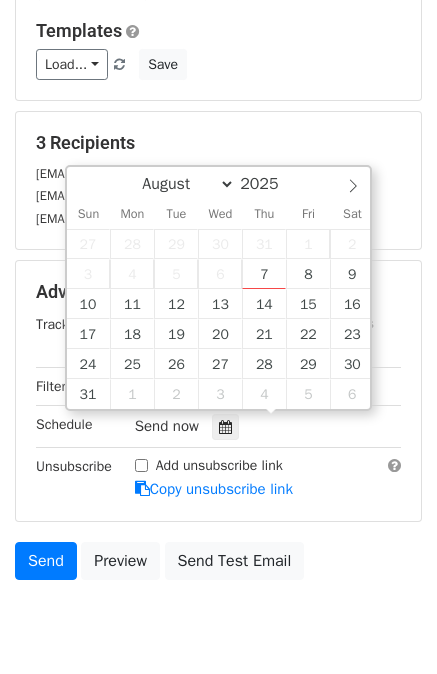 click on "Load...
mail
Save" at bounding box center (218, 64) 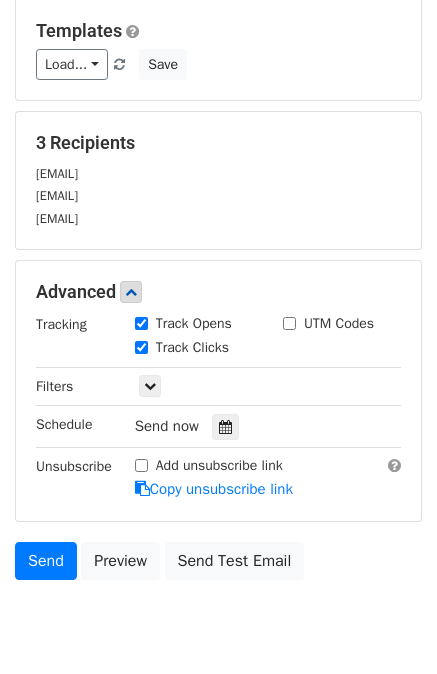 click on "Add unsubscribe link" at bounding box center (141, 465) 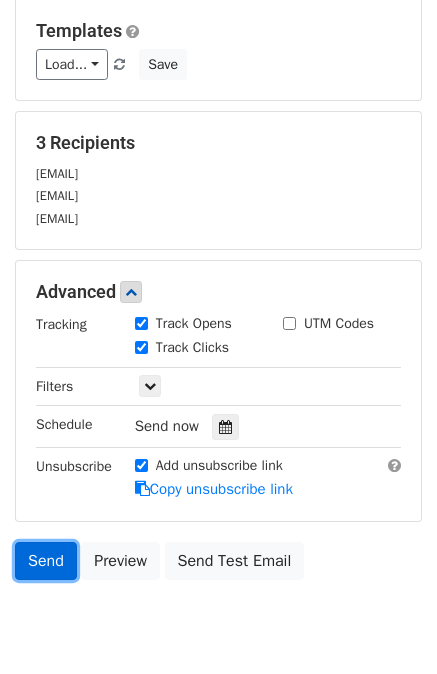 click on "Send" at bounding box center (46, 561) 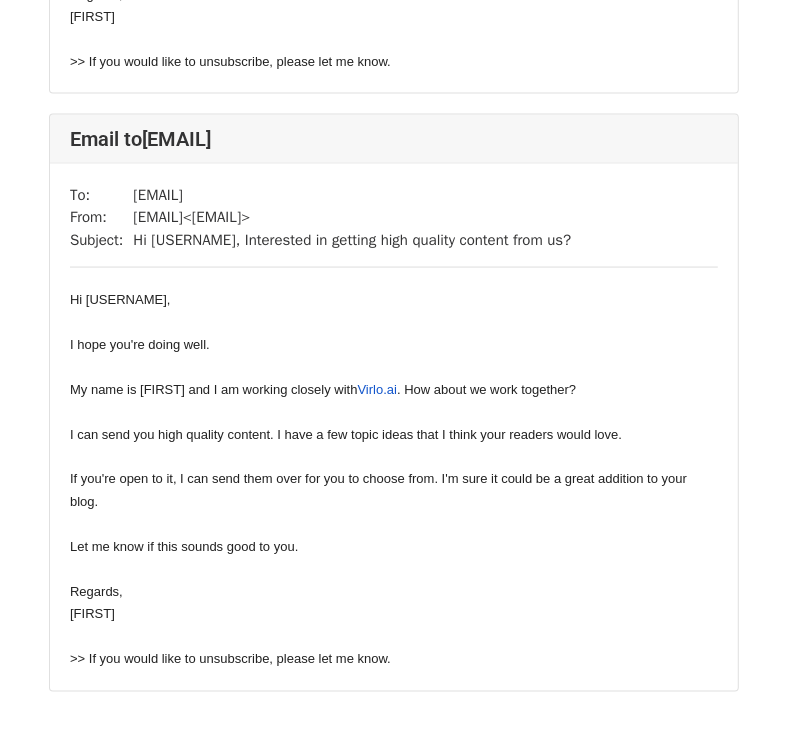 scroll, scrollTop: 1387, scrollLeft: 0, axis: vertical 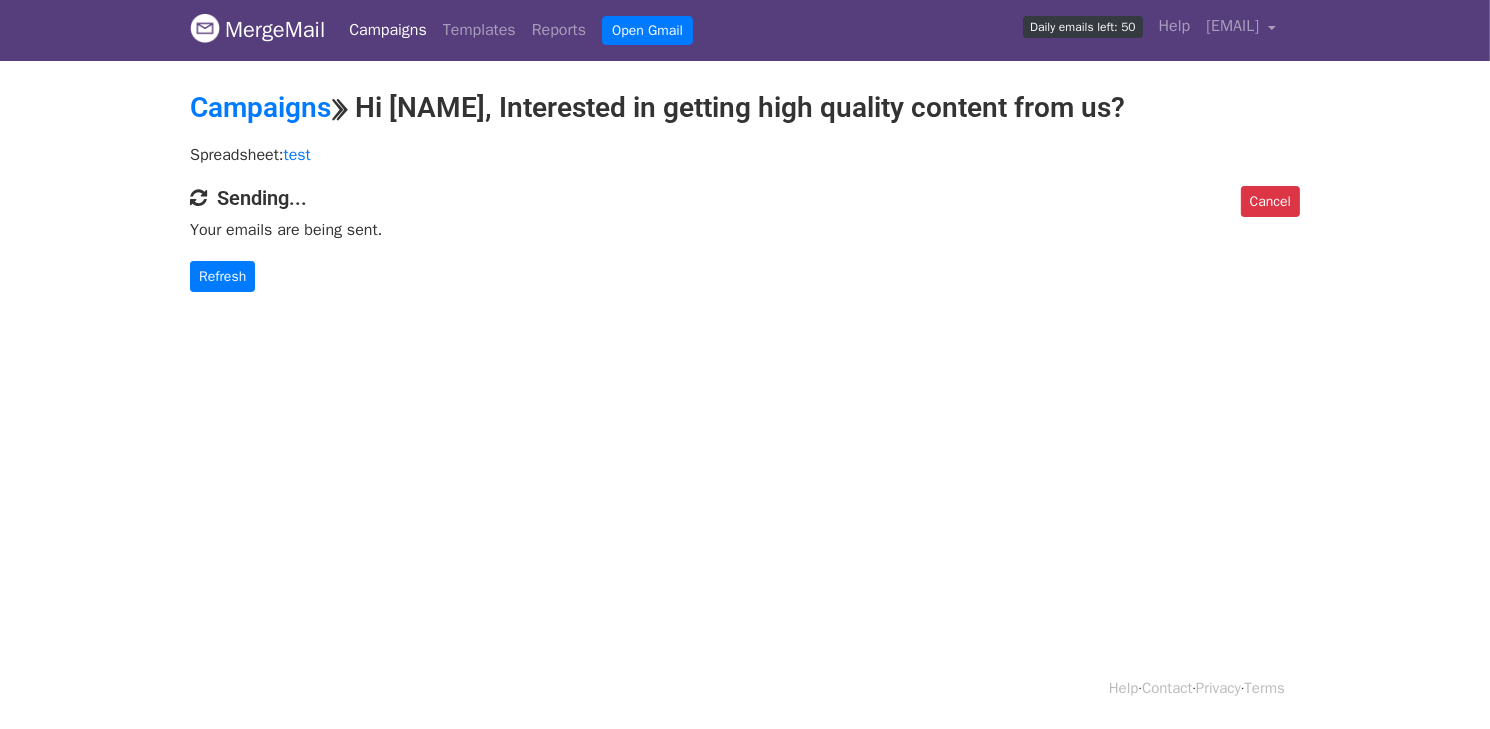 click on "Campaigns" at bounding box center [388, 30] 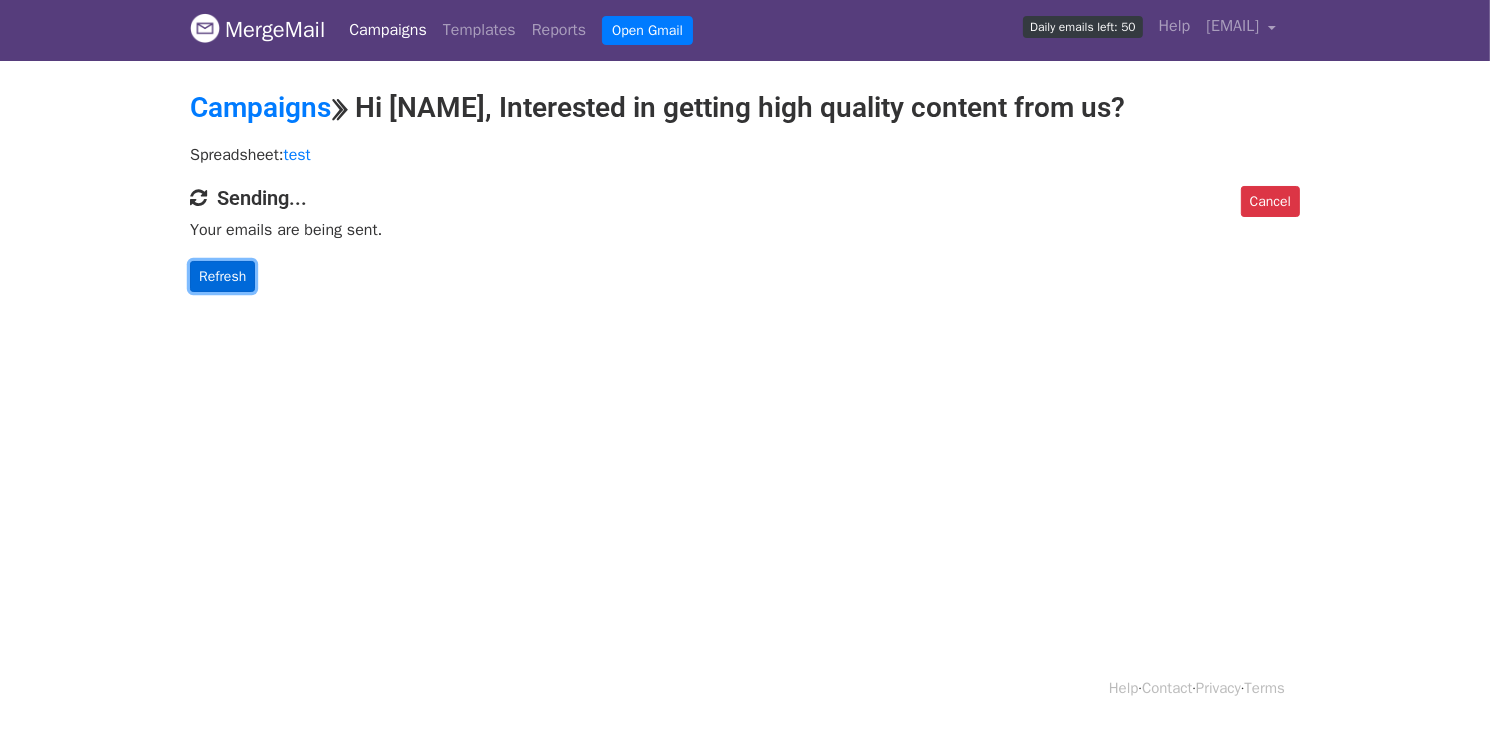 click on "Refresh" at bounding box center [222, 276] 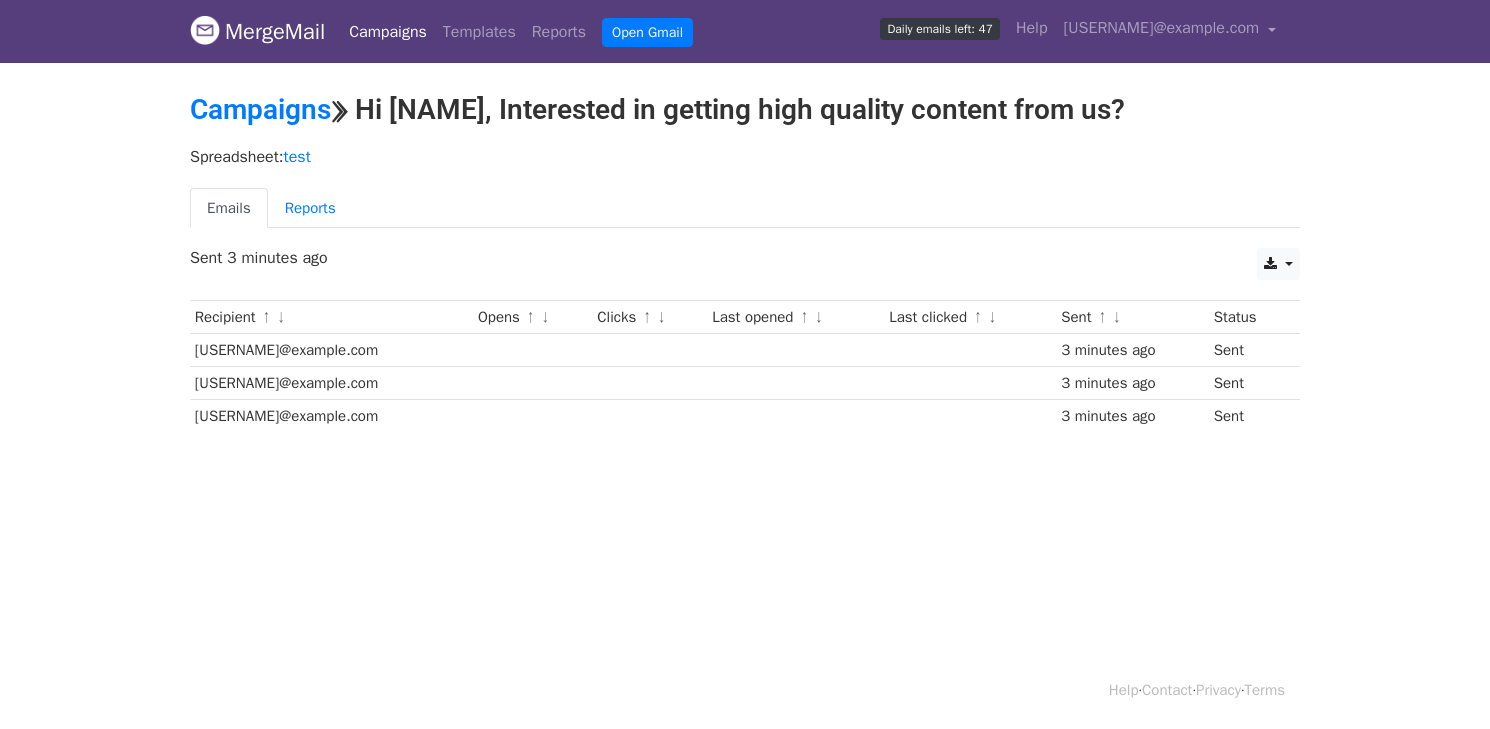 scroll, scrollTop: 0, scrollLeft: 0, axis: both 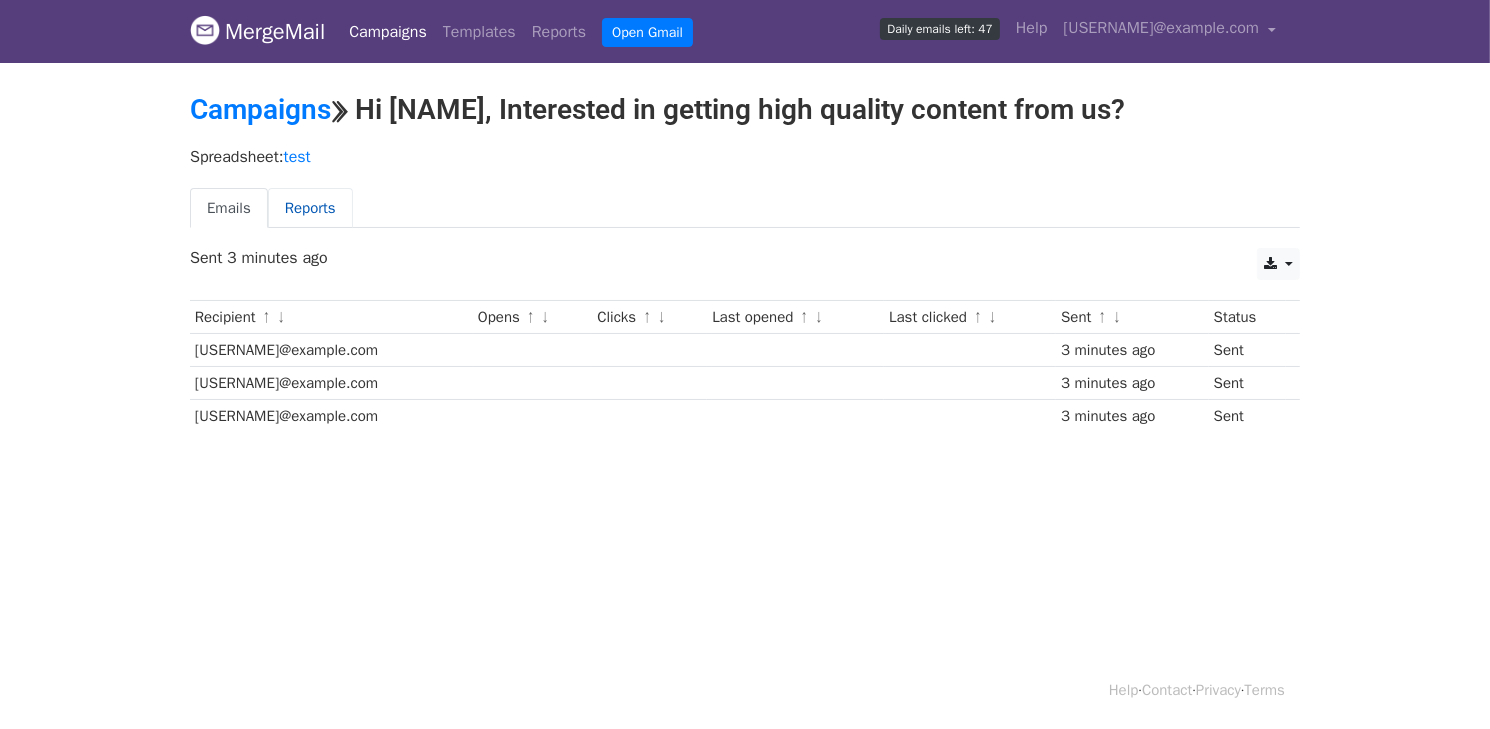 click on "Reports" at bounding box center (310, 208) 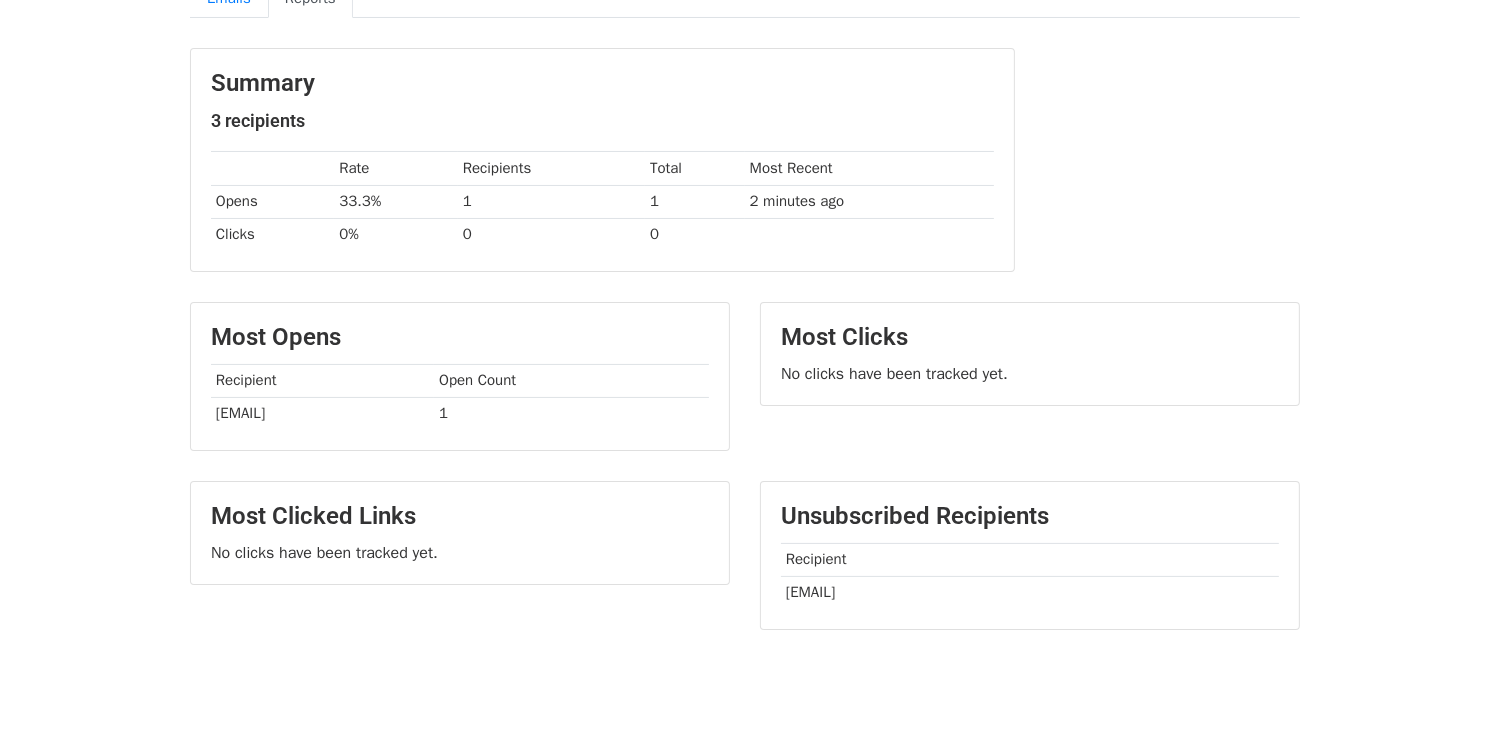scroll, scrollTop: 196, scrollLeft: 0, axis: vertical 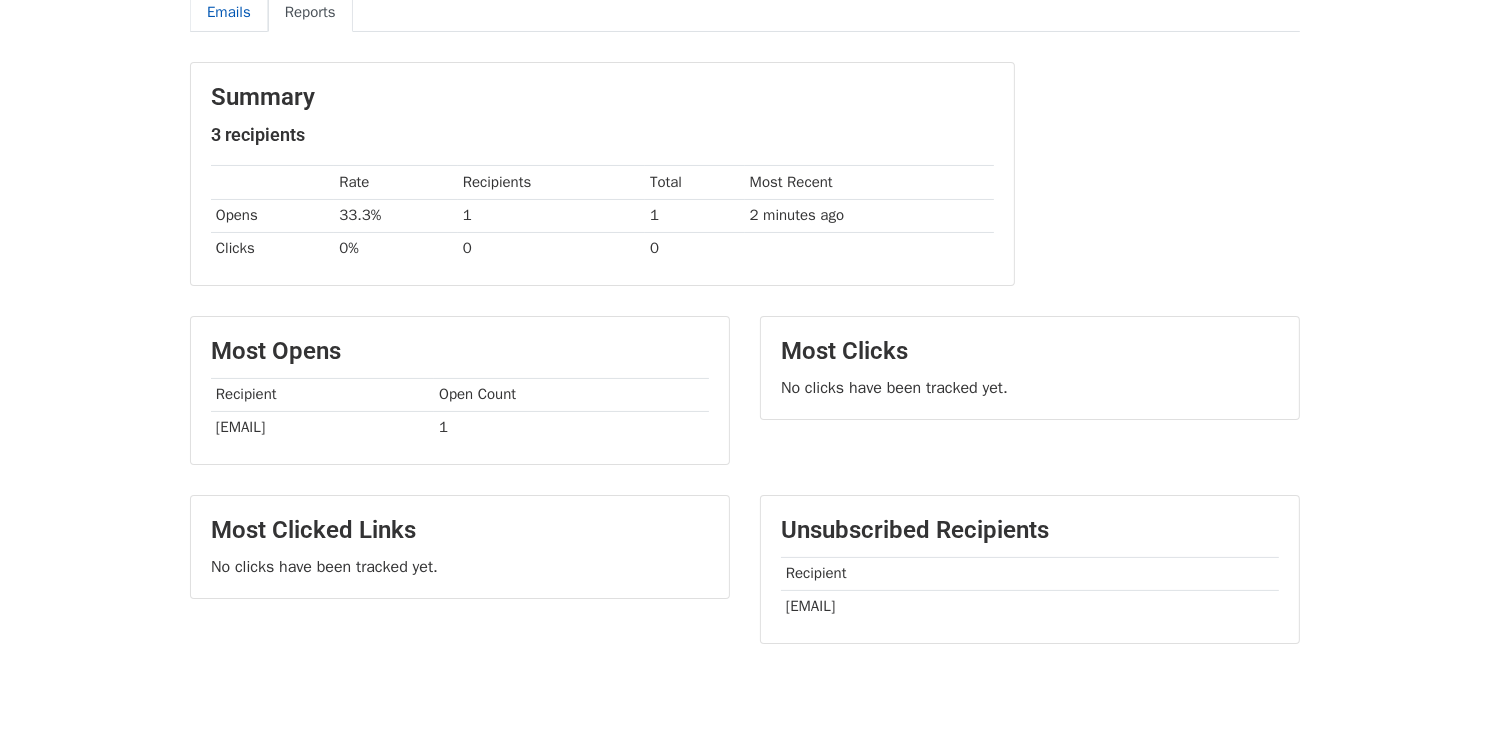 click on "Emails" at bounding box center [229, 12] 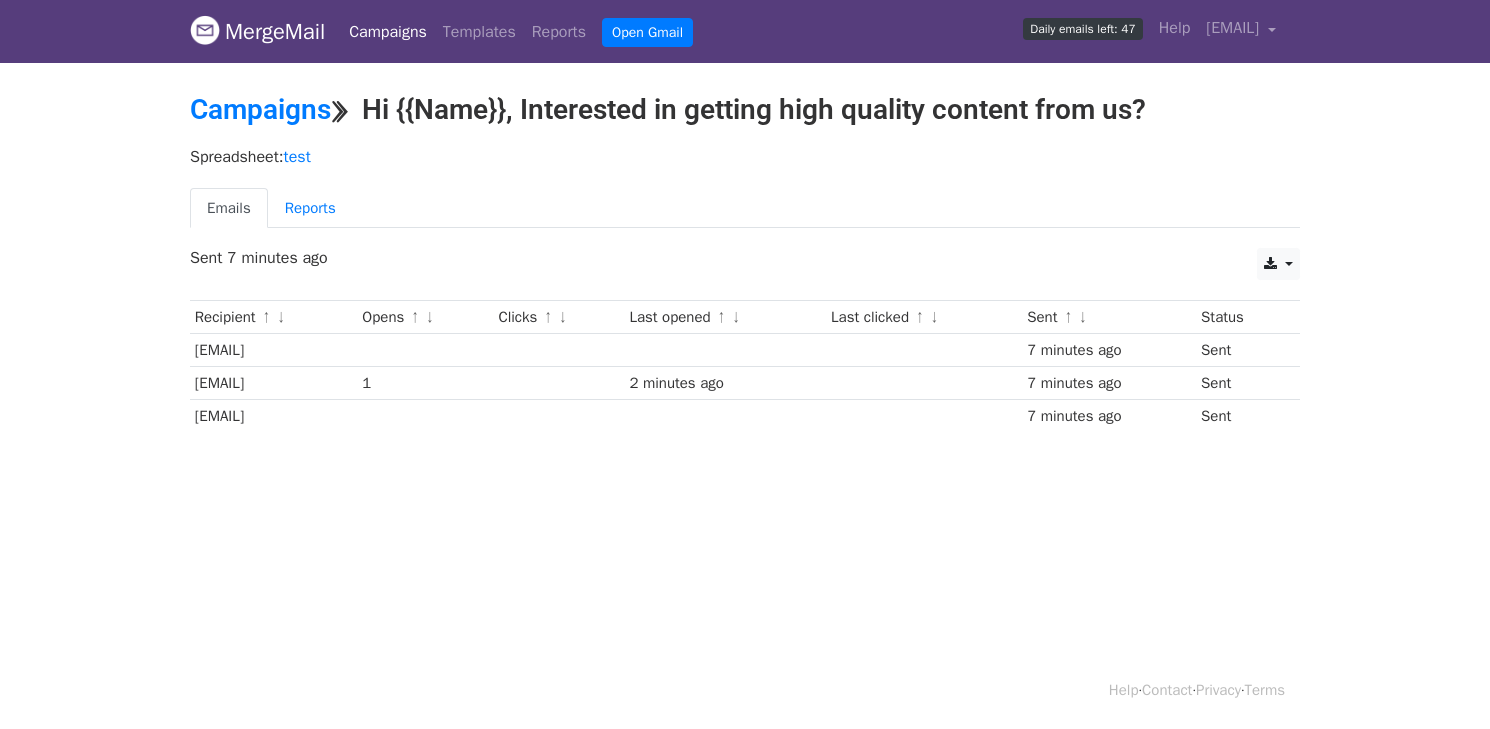 scroll, scrollTop: 0, scrollLeft: 0, axis: both 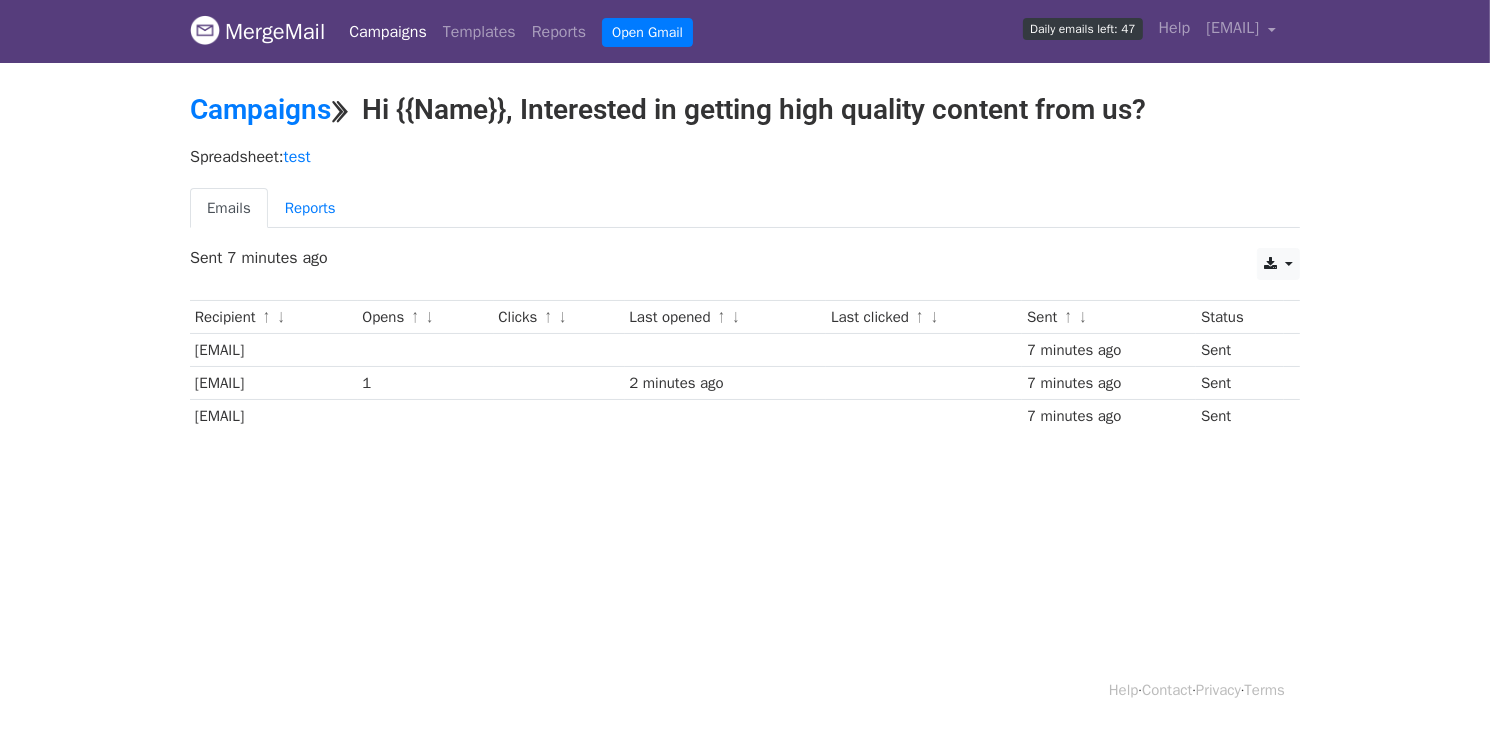 click on "MergeMail
Campaigns
Templates
Reports
Open Gmail
Daily emails left: 47
Help
[EMAIL]
Account
Unsubscribes
Integrations
Notification Settings
Sign out
New Features
You're all caught up!
Scheduled Campaigns
Schedule your emails to be sent later.
Read more
Account Reports
View reports across all of your campaigns to find highly-engaged recipients and to see which templates and campaigns have the most clicks and opens.
Read more
View my reports
Template Editor
Create beautiful emails using our powerful template editor.
Read more
View my templates
Campaigns
⟫
Hi {{Name}}, Interested in getting high quality content from us?
Spreadsheet:
test
Emails
Reports
CSV
Excel
Sent
7 minutes ago" at bounding box center [745, 364] 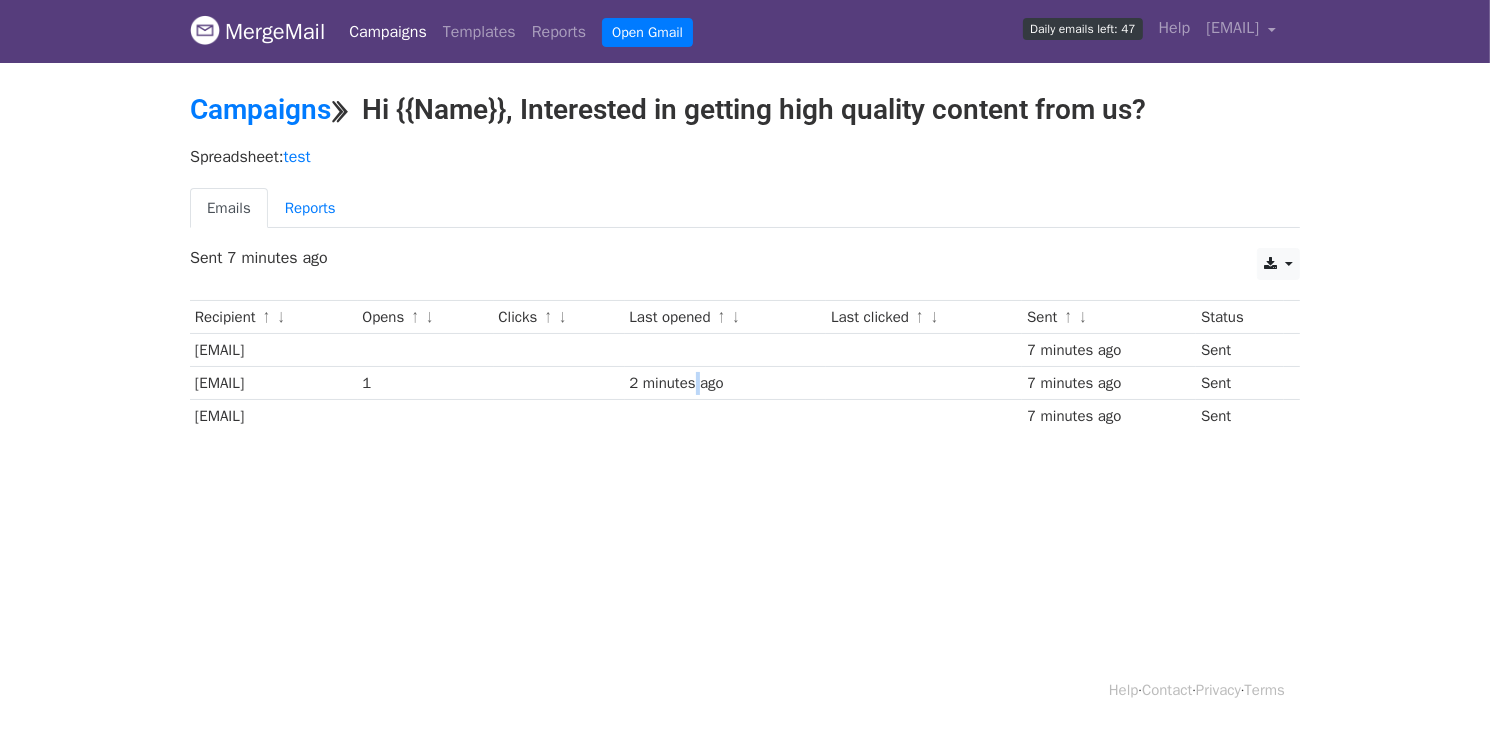 click on "2 minutes ago" at bounding box center (725, 383) 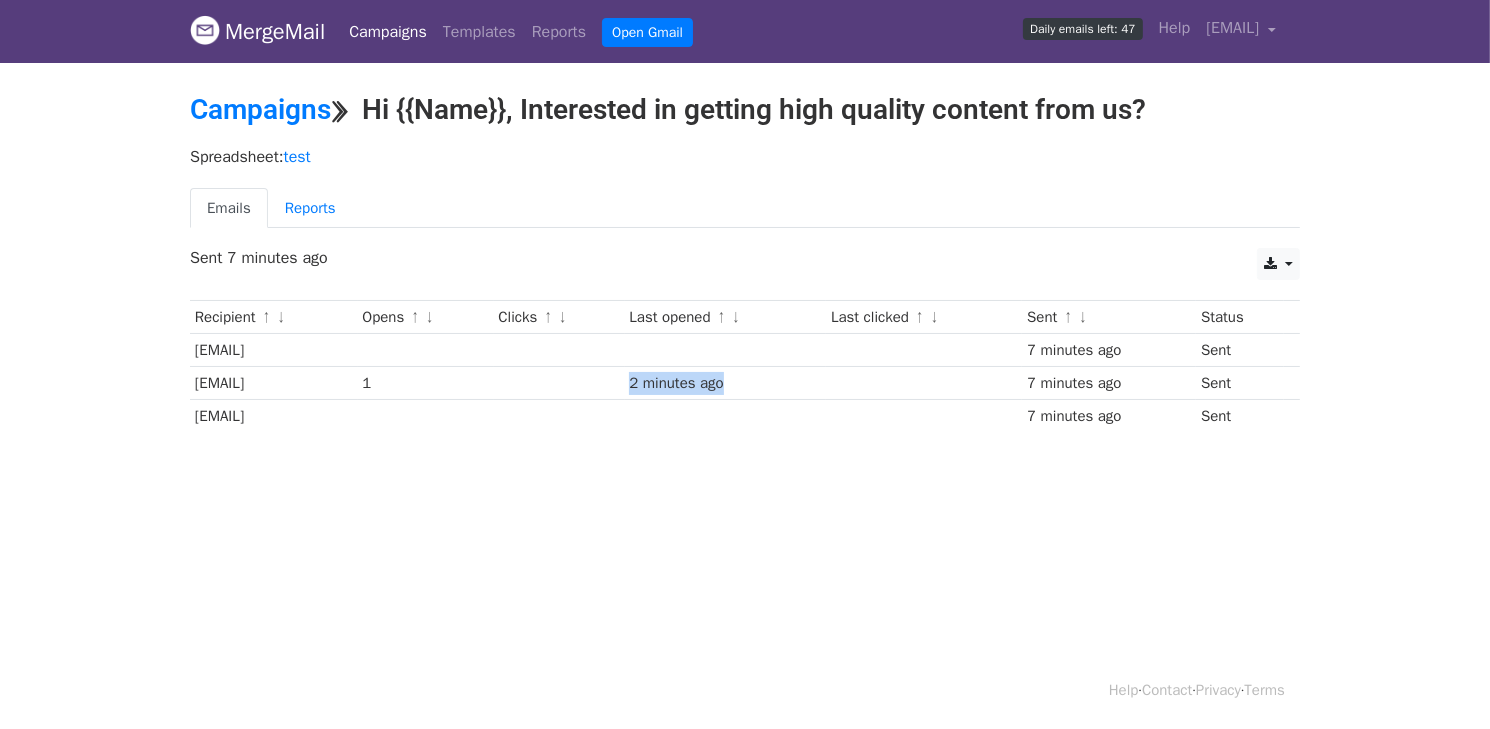 click on "2 minutes ago" at bounding box center [725, 383] 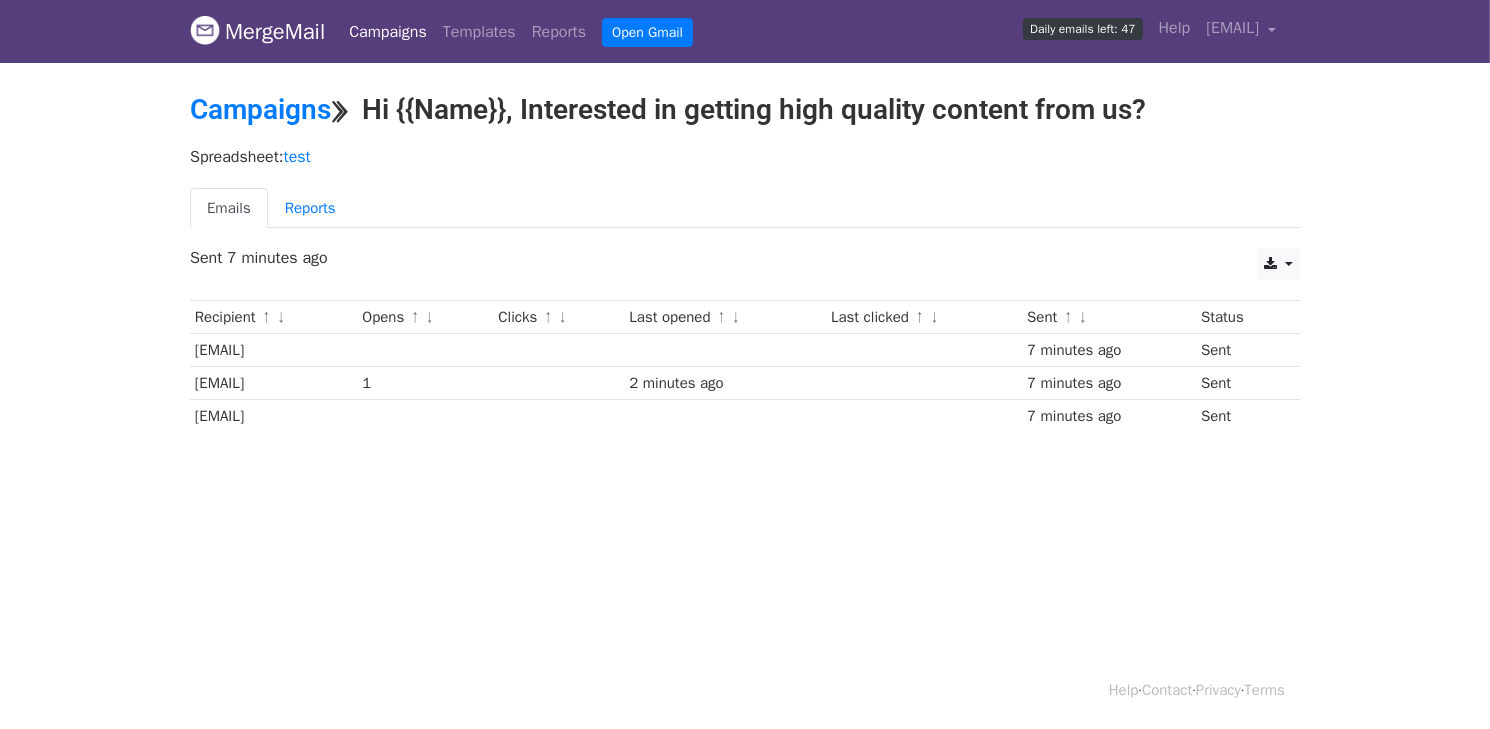 click on "MergeMail
Campaigns
Templates
Reports
Open Gmail
Daily emails left: 47
Help
[EMAIL]
Account
Unsubscribes
Integrations
Notification Settings
Sign out
New Features
You're all caught up!
Scheduled Campaigns
Schedule your emails to be sent later.
Read more
Account Reports
View reports across all of your campaigns to find highly-engaged recipients and to see which templates and campaigns have the most clicks and opens.
Read more
View my reports
Template Editor
Create beautiful emails using our powerful template editor.
Read more
View my templates
Campaigns
⟫
Hi {{Name}}, Interested in getting high quality content from us?
Spreadsheet:
test
Emails
Reports
CSV
Excel
Sent
7 minutes ago
↑" at bounding box center [745, 264] 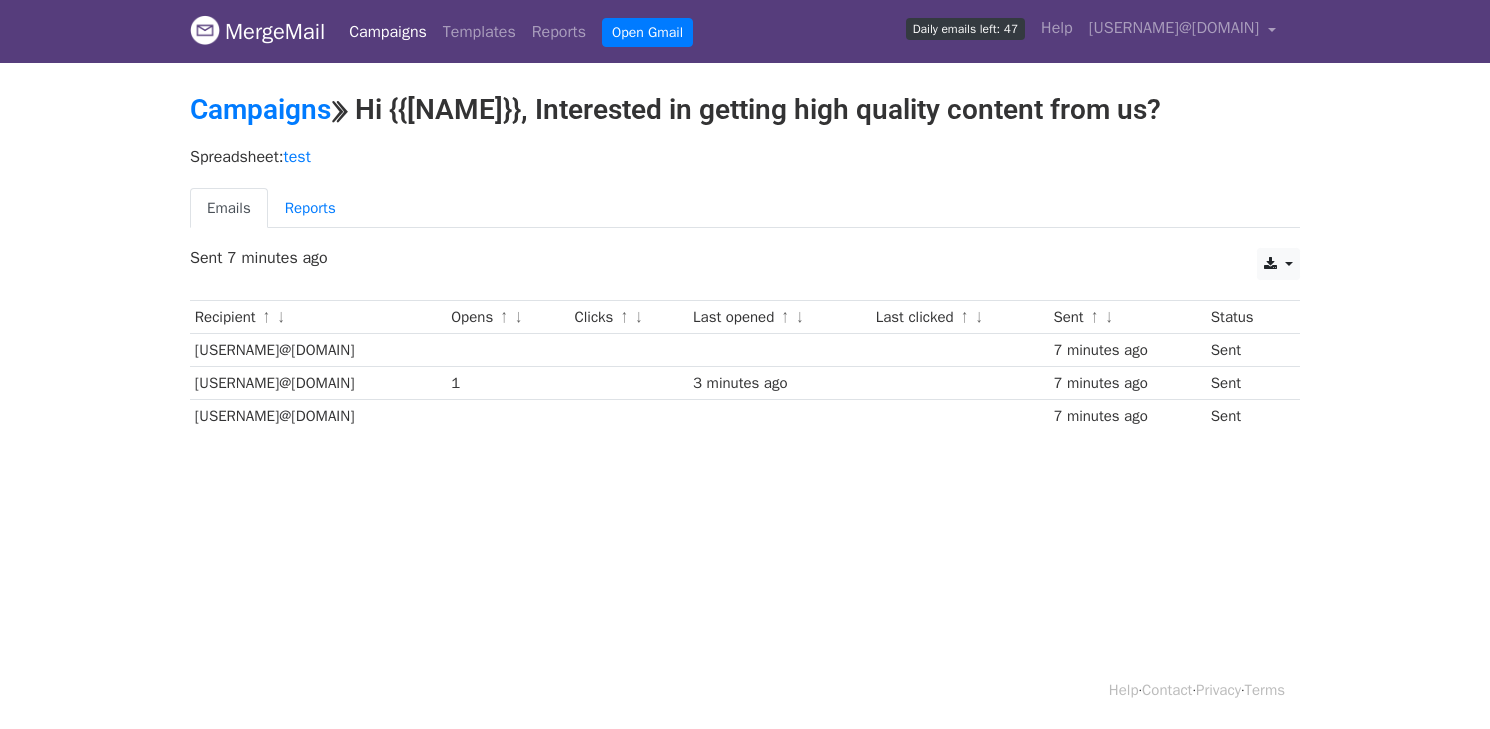 scroll, scrollTop: 0, scrollLeft: 0, axis: both 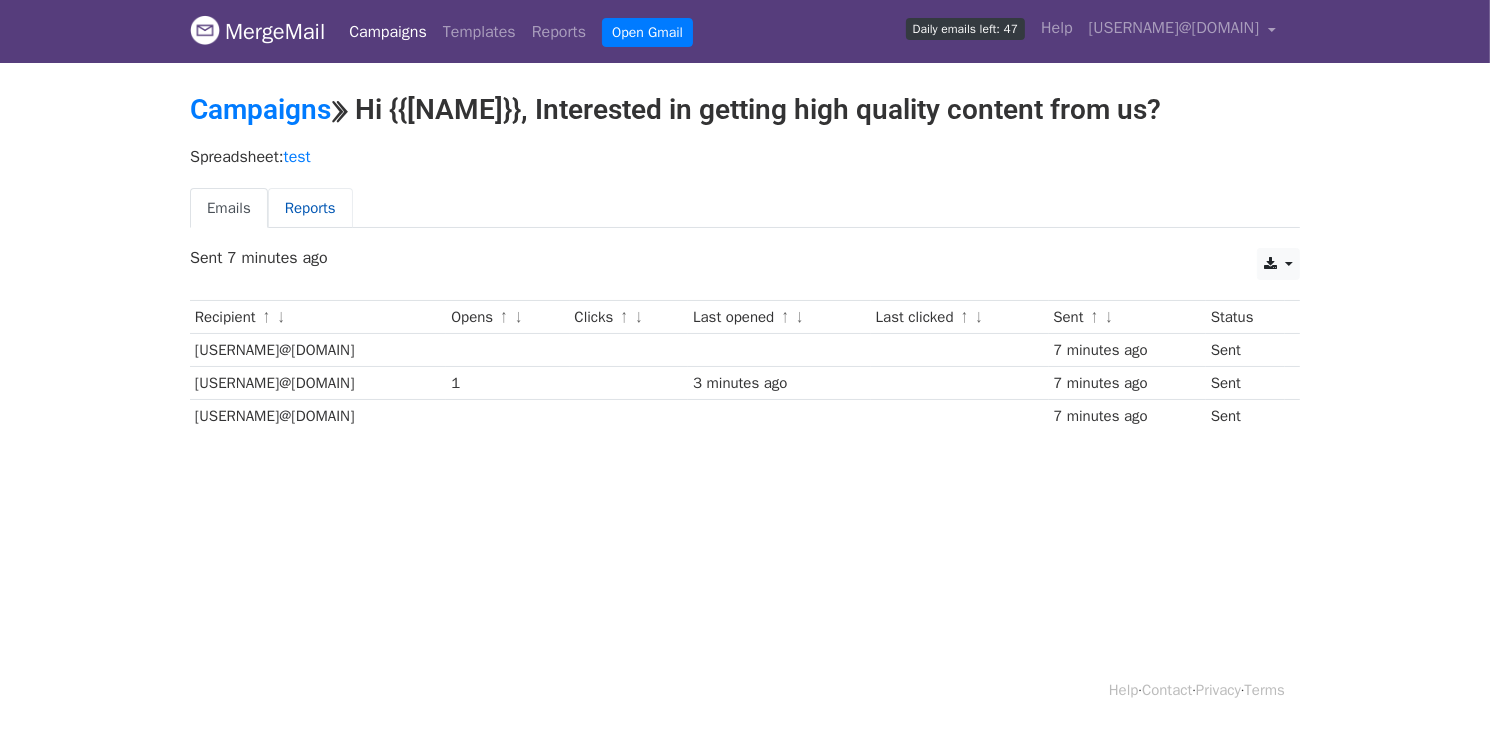 click on "Reports" at bounding box center [310, 208] 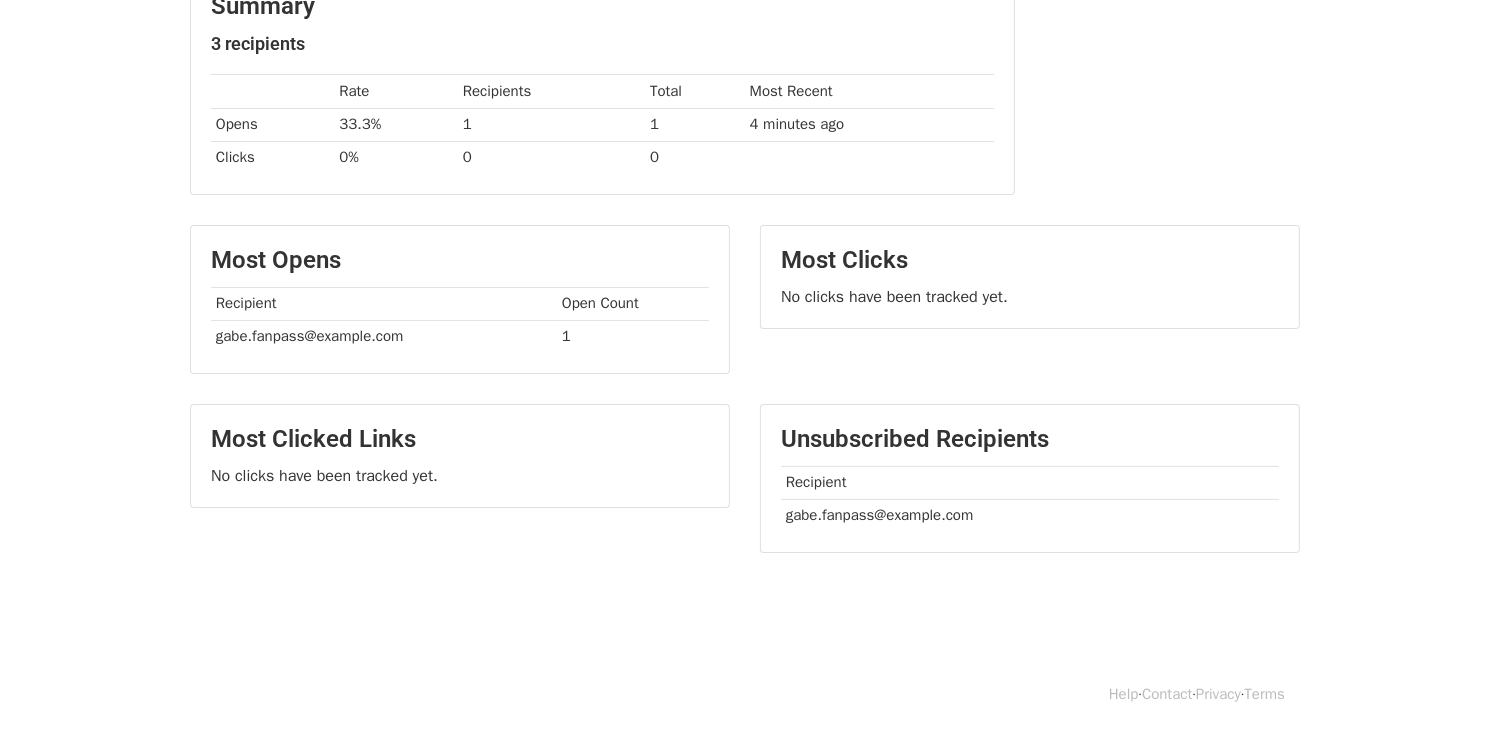 scroll, scrollTop: 287, scrollLeft: 0, axis: vertical 